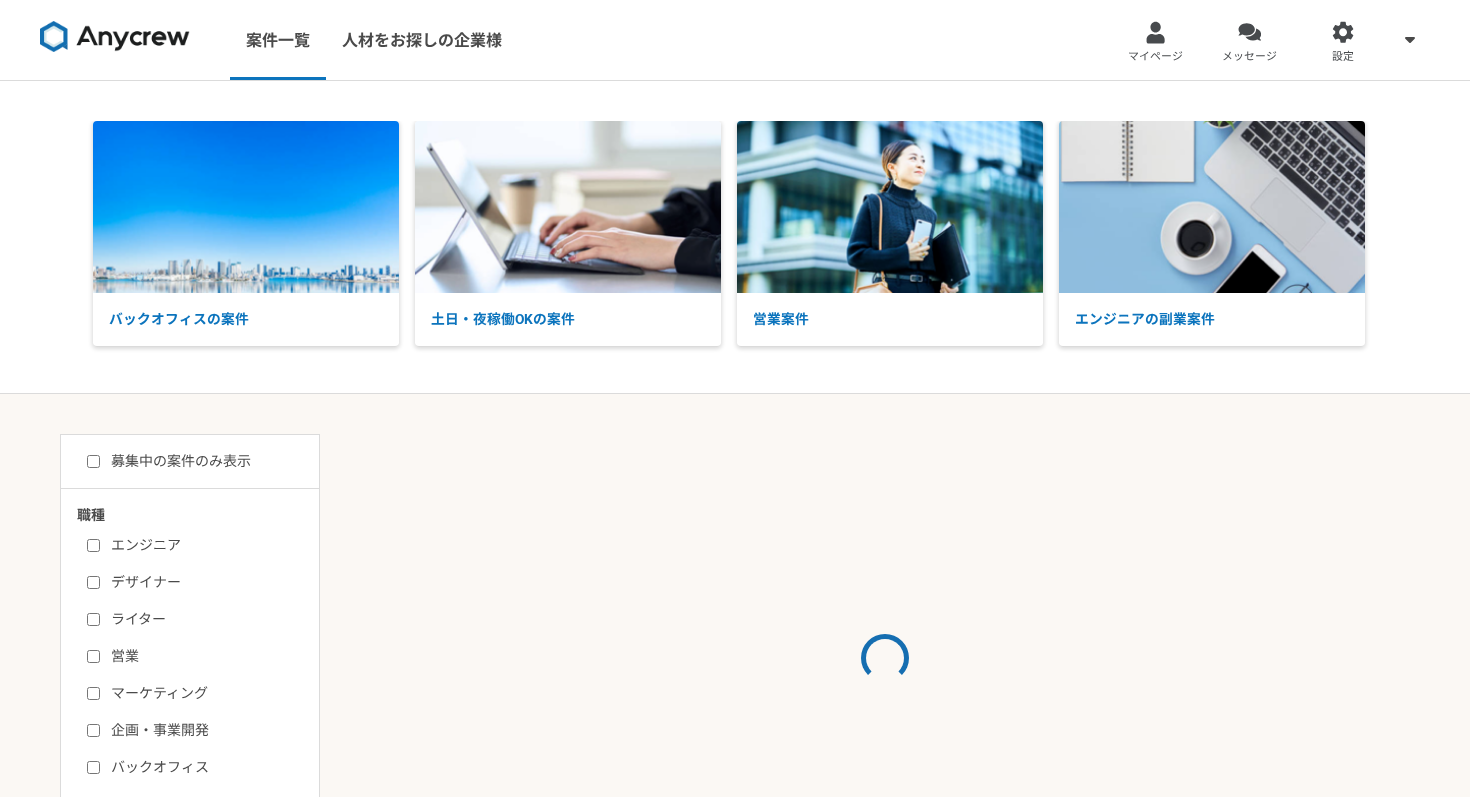 scroll, scrollTop: 0, scrollLeft: 0, axis: both 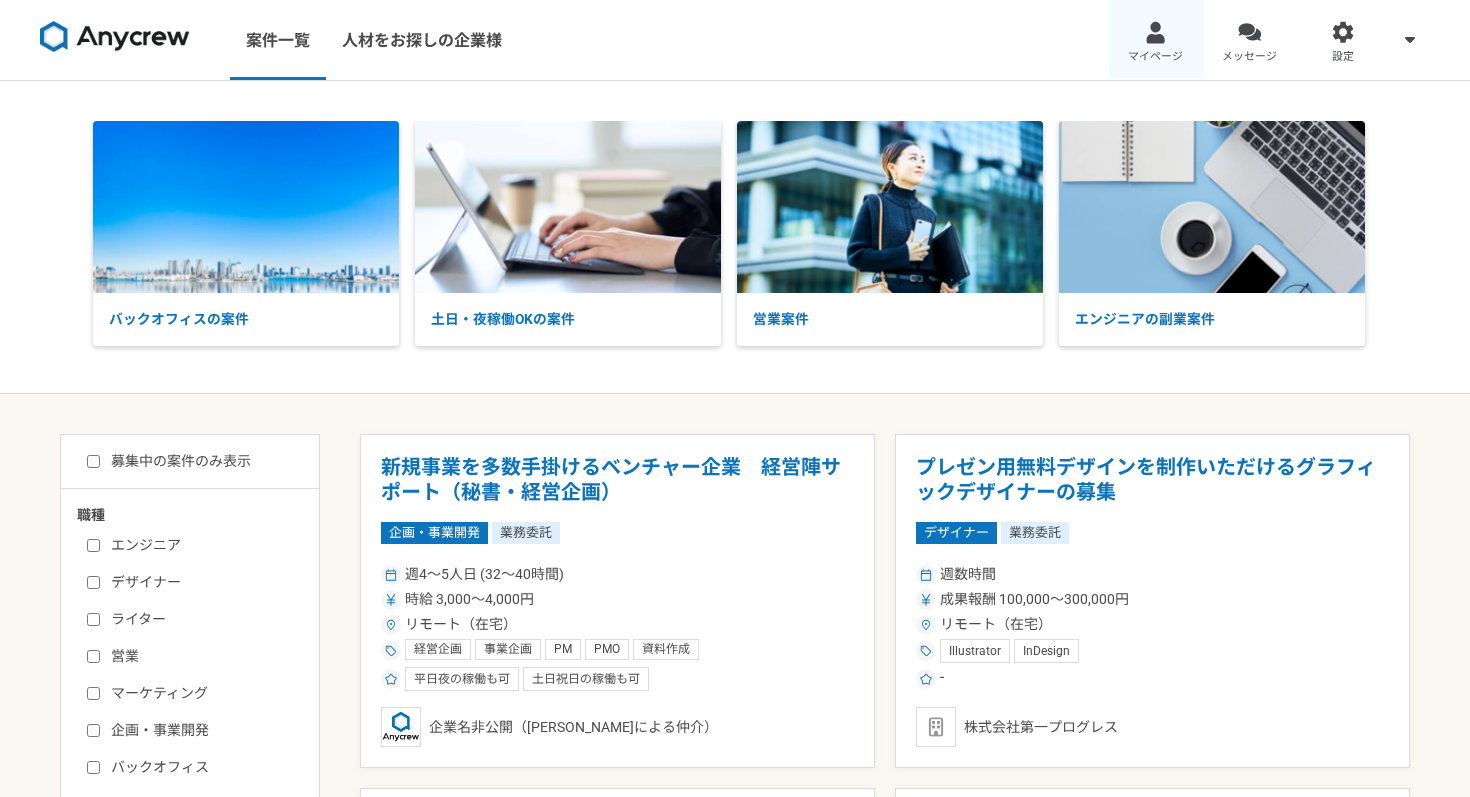 click on "マイページ" at bounding box center [1156, 40] 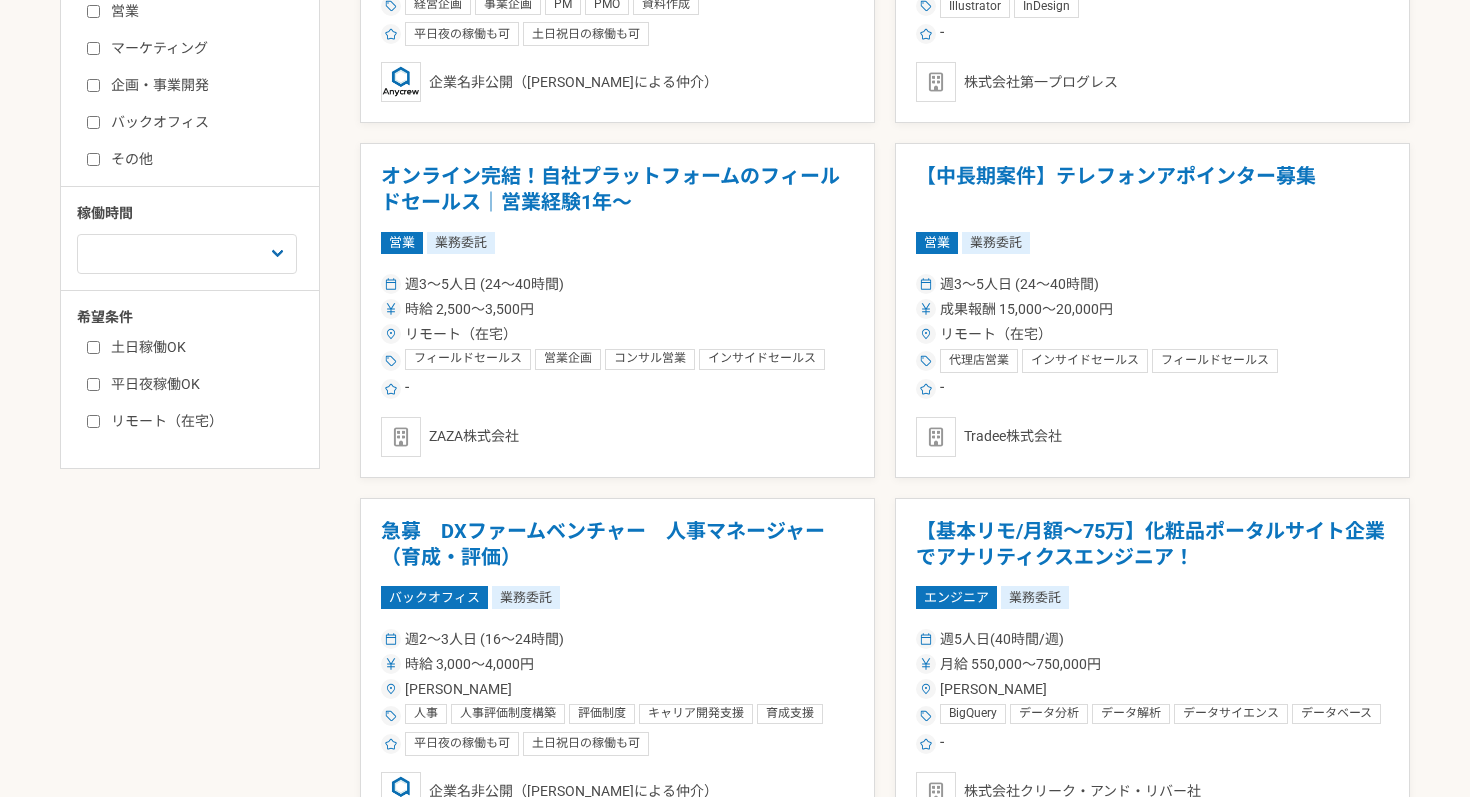 scroll, scrollTop: 652, scrollLeft: 0, axis: vertical 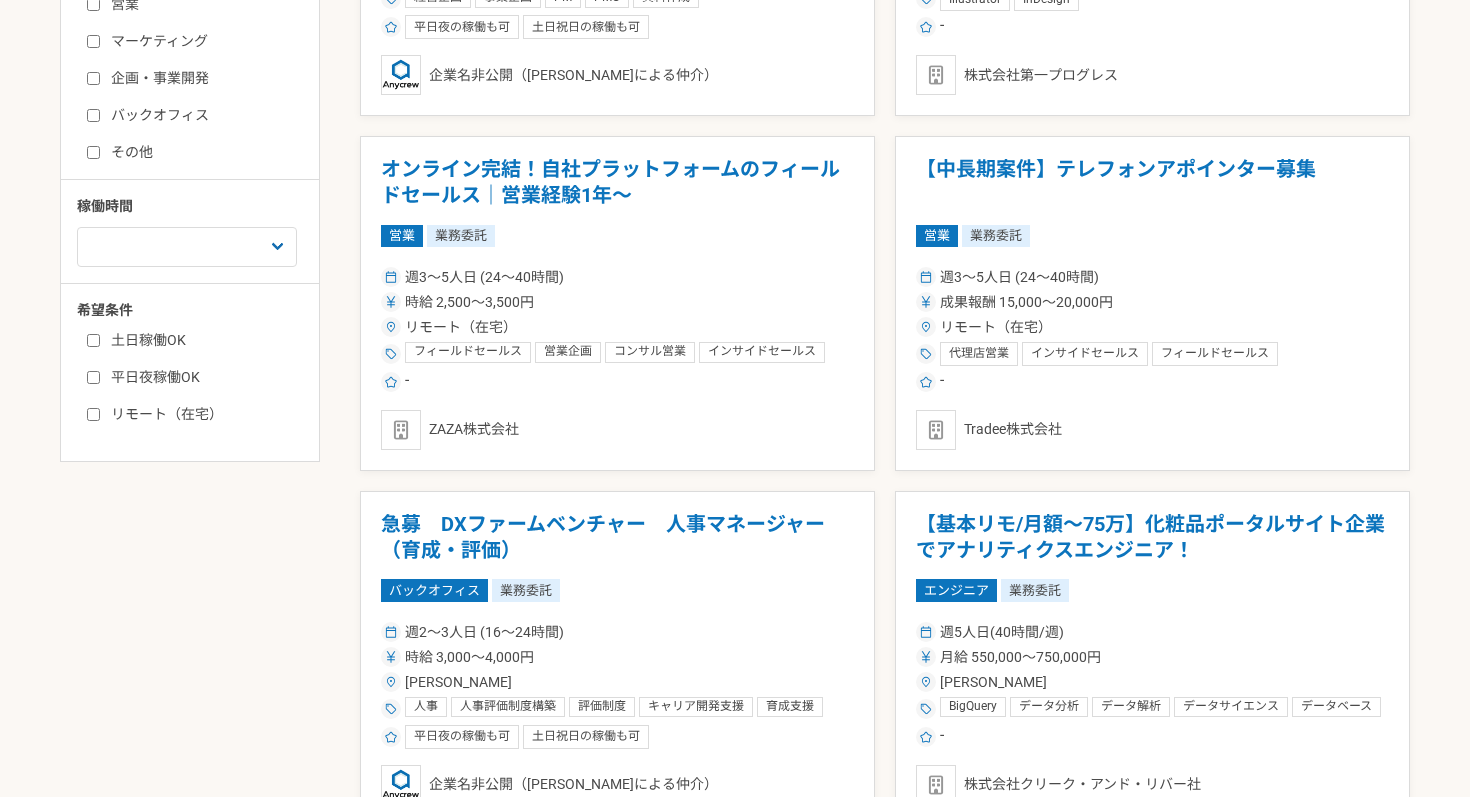 click on "土日稼働OK" at bounding box center (202, 340) 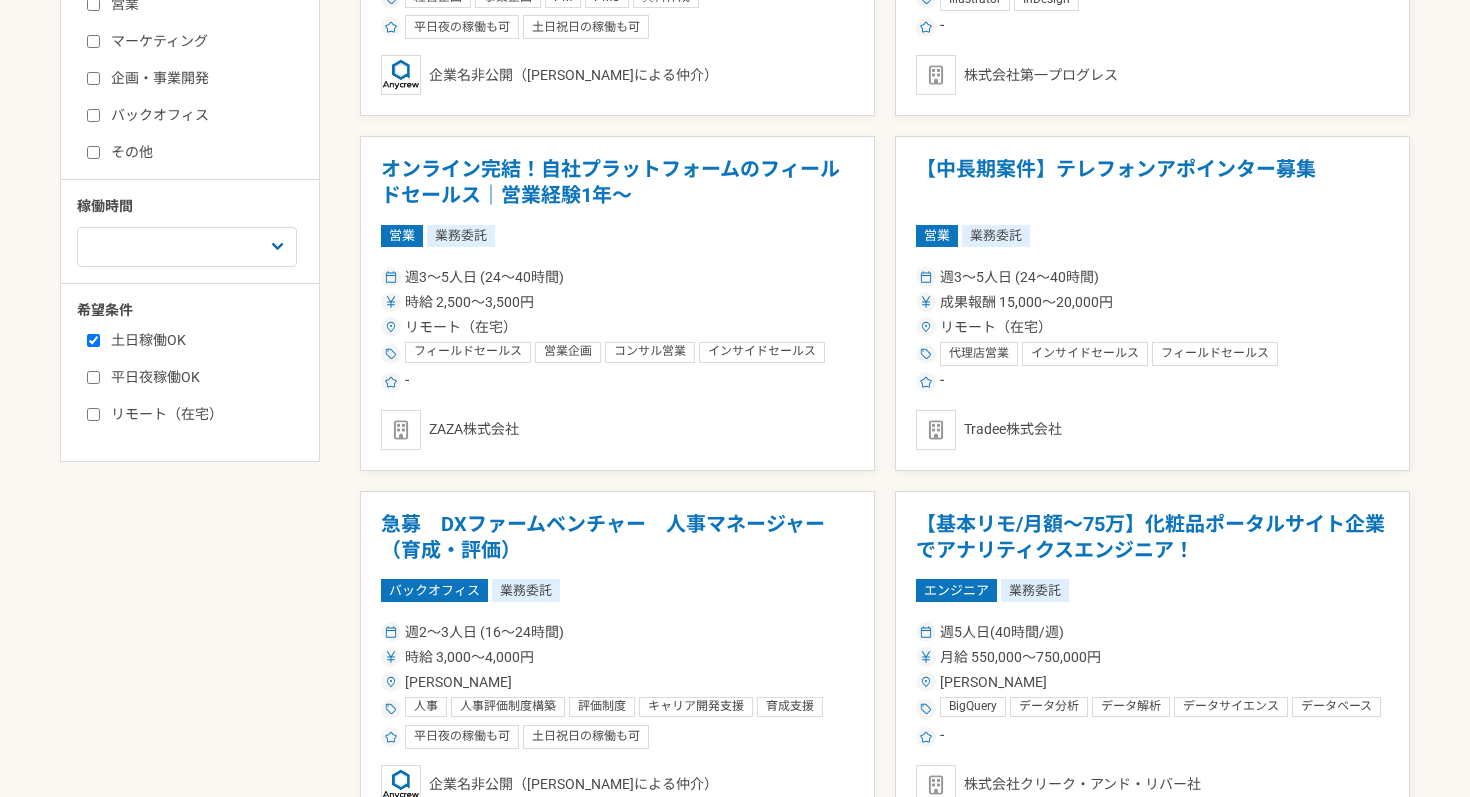 checkbox on "true" 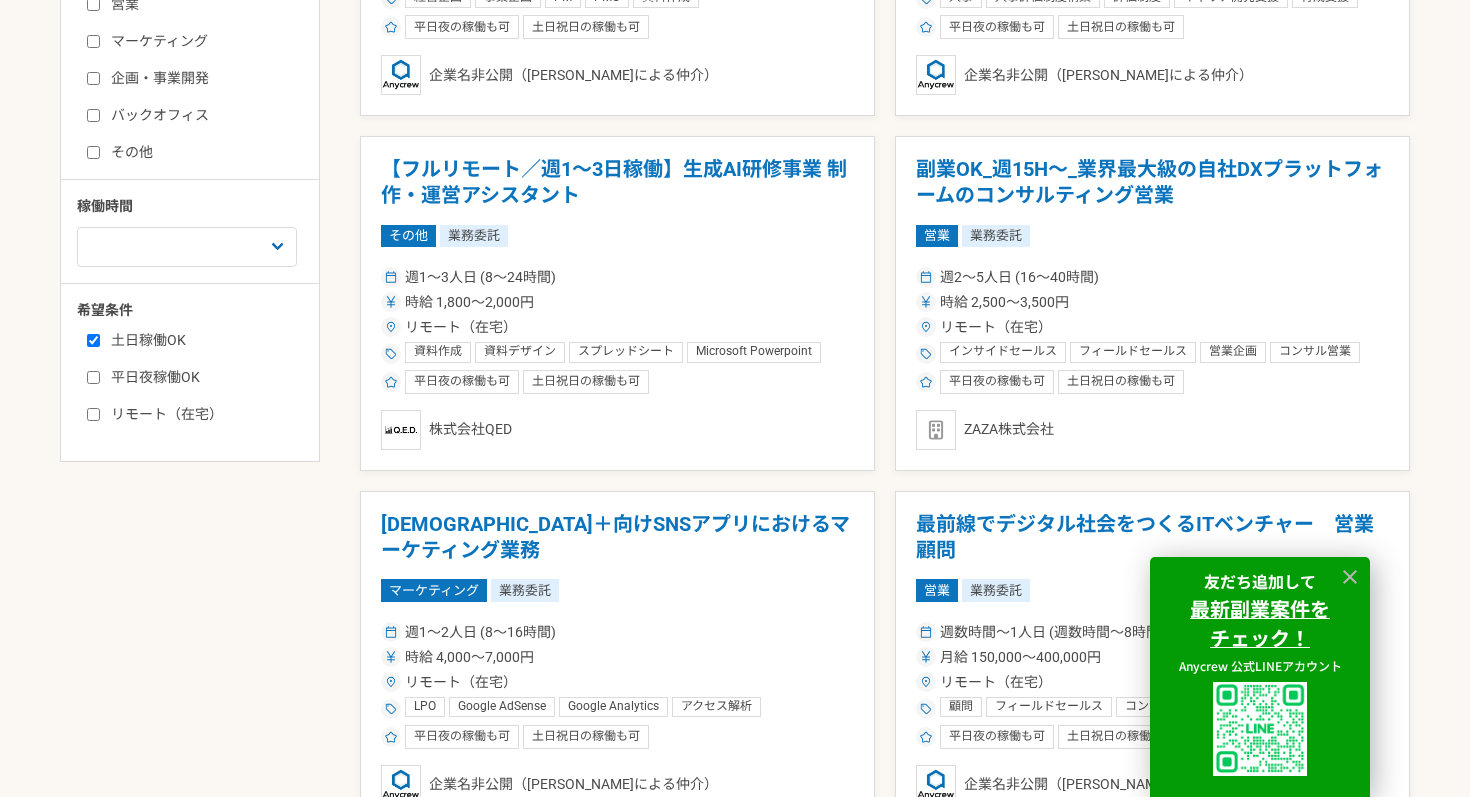 click on "平日夜稼働OK" at bounding box center (202, 377) 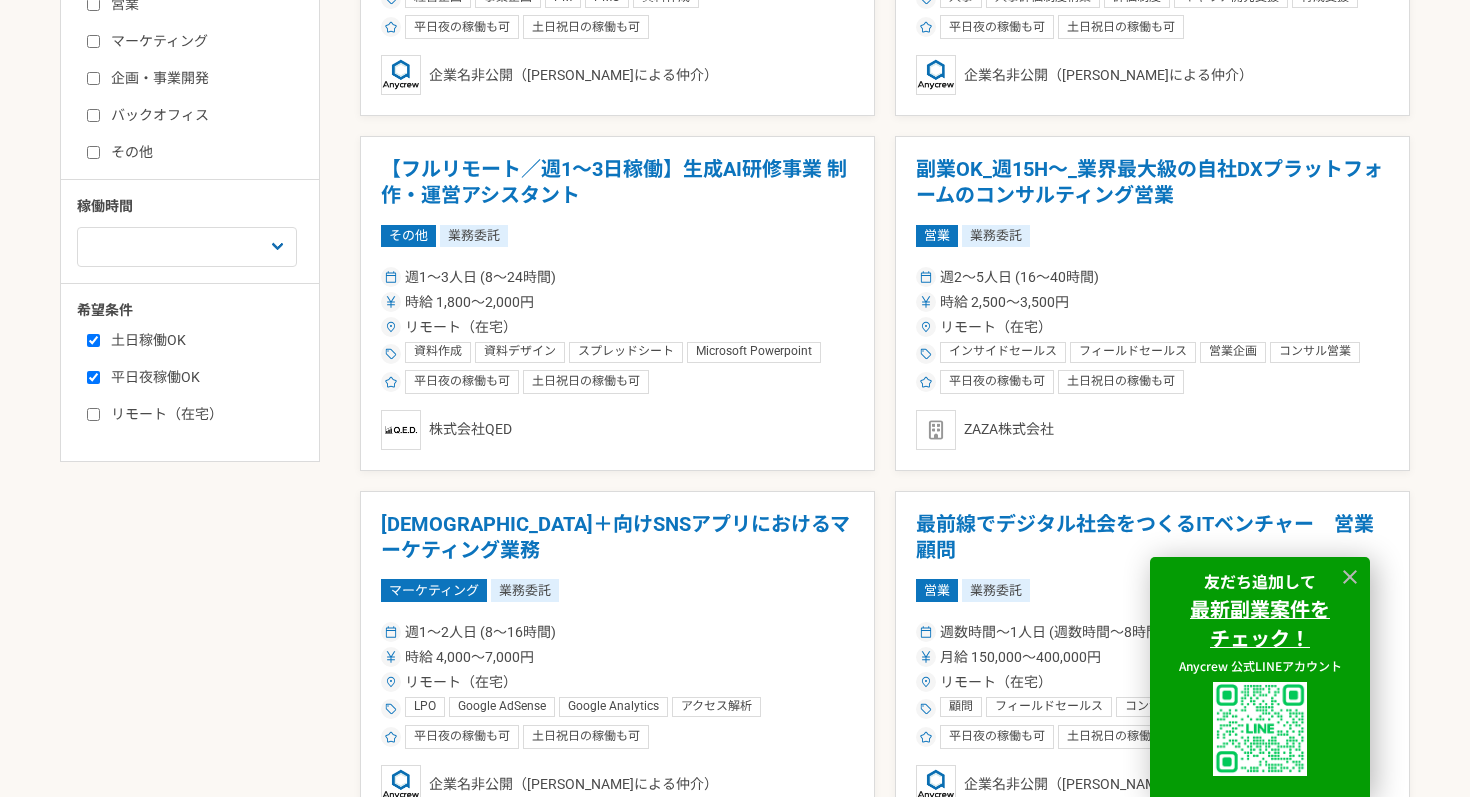 checkbox on "true" 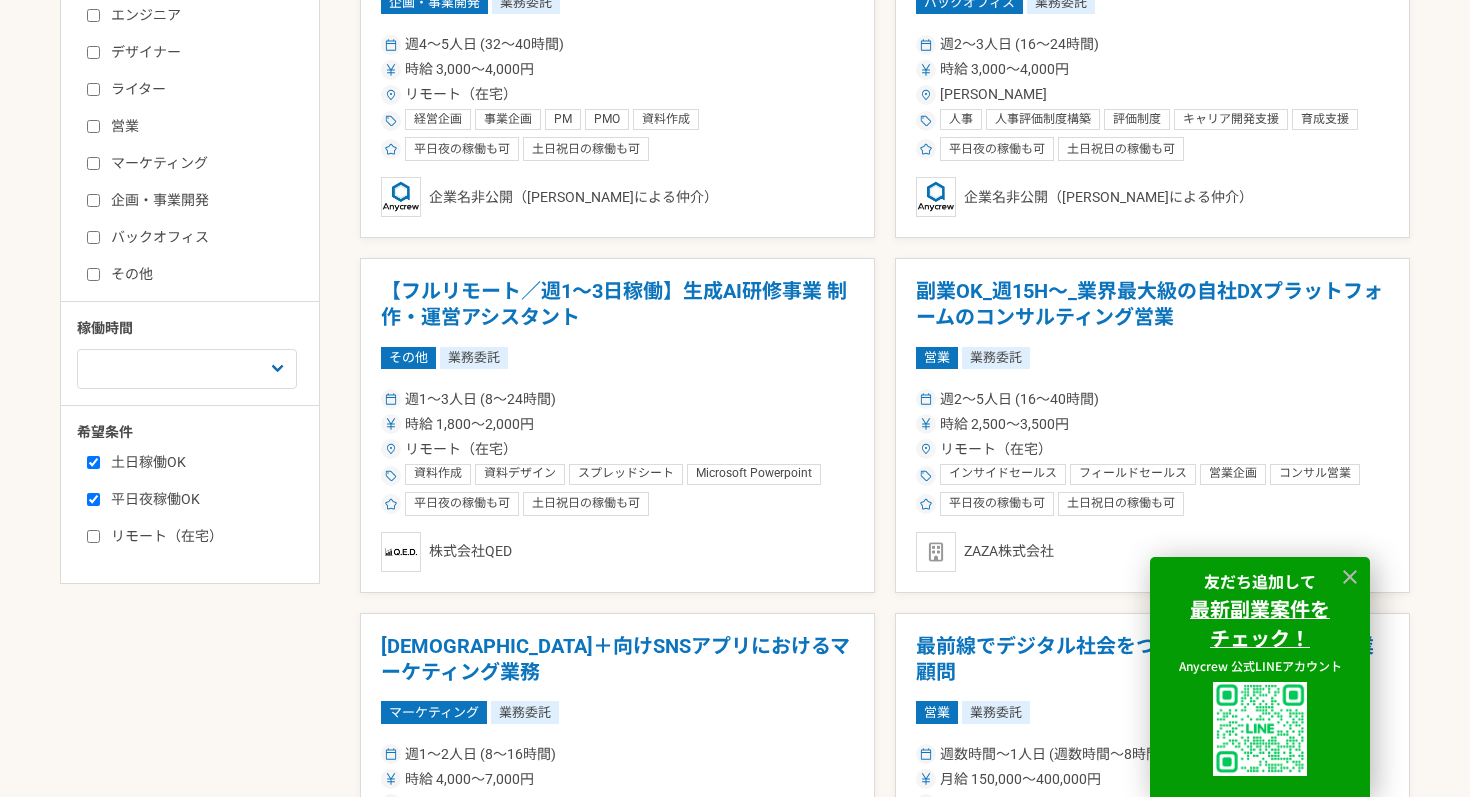 scroll, scrollTop: 652, scrollLeft: 0, axis: vertical 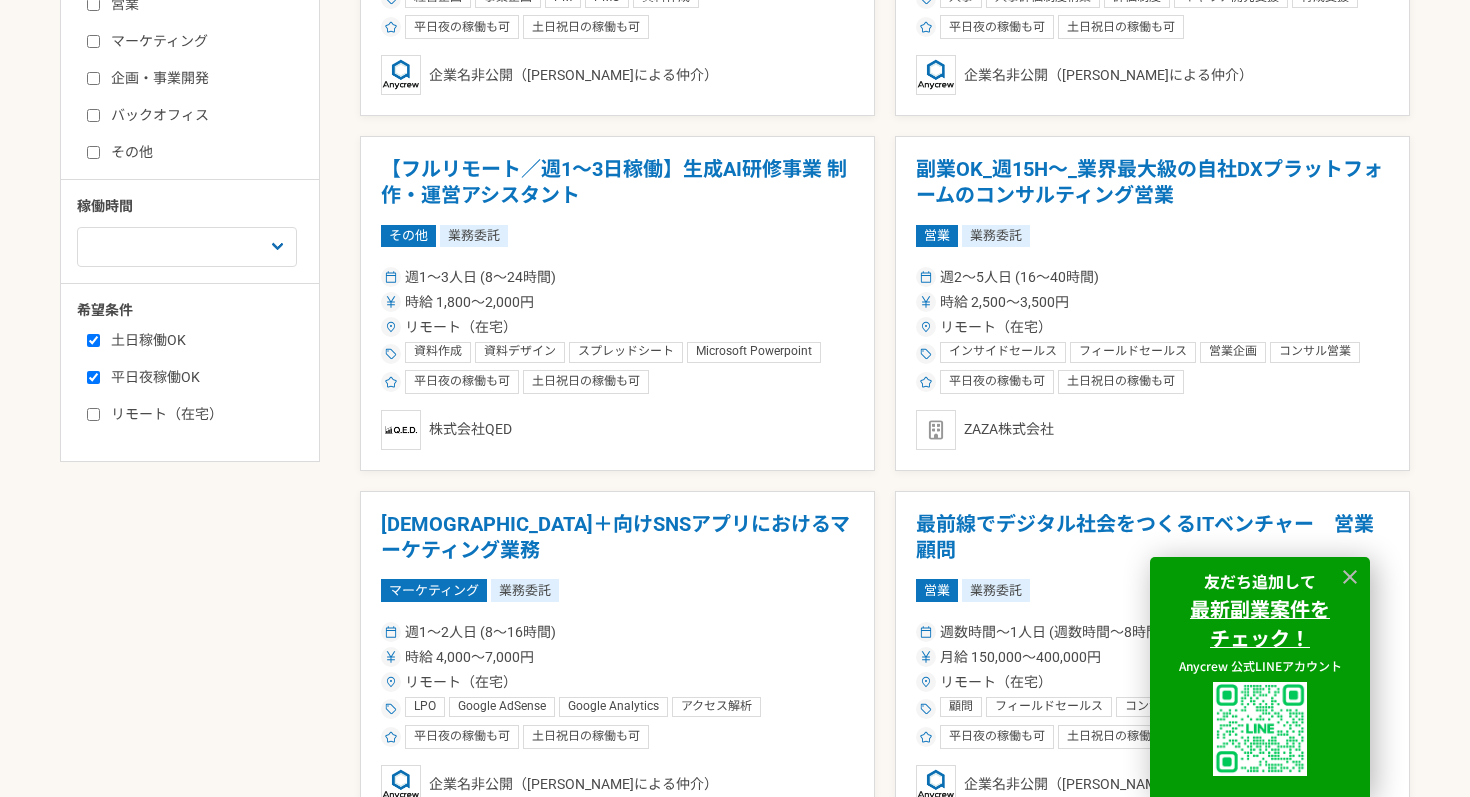 click on "リモート（在宅）" at bounding box center (202, 414) 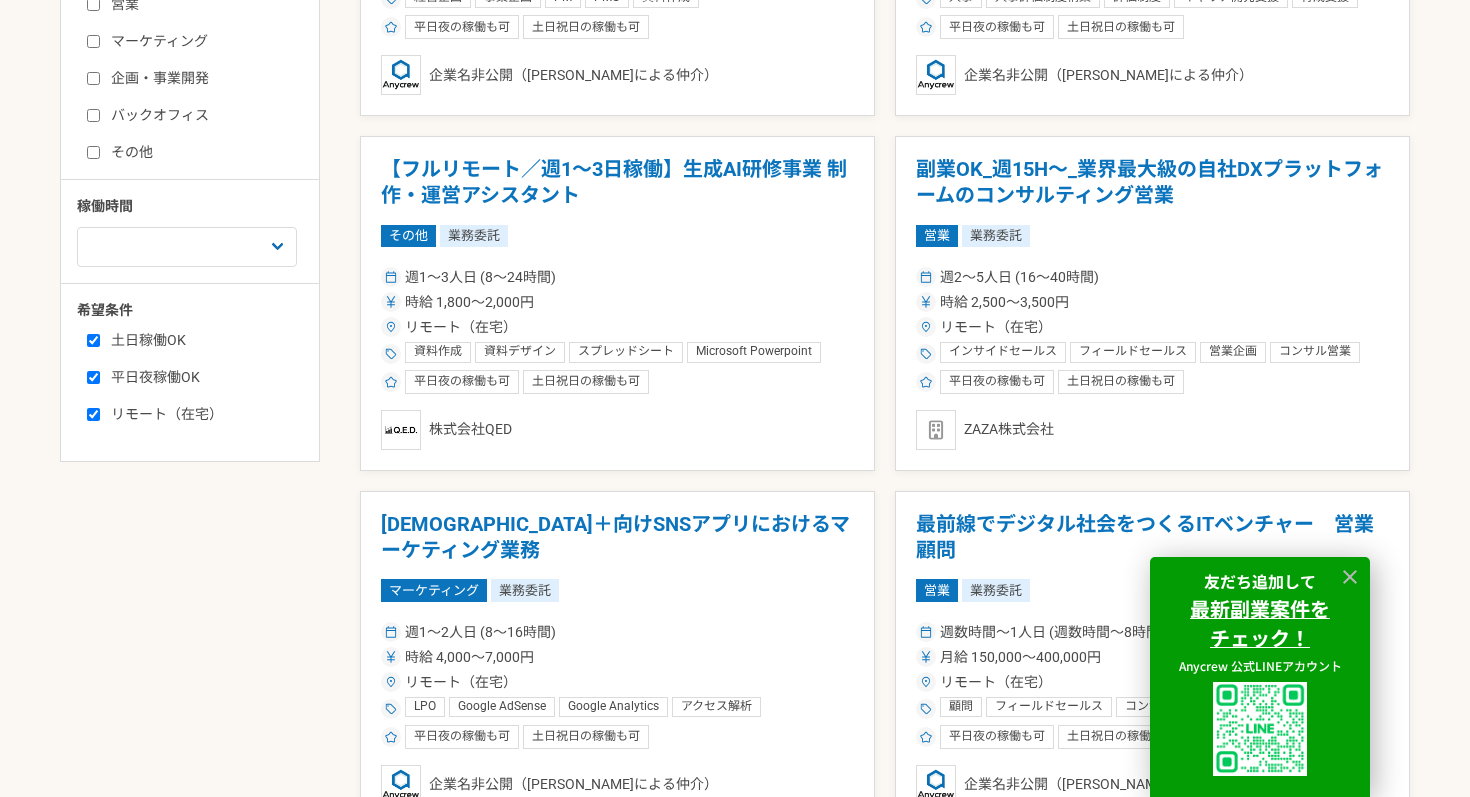 checkbox on "true" 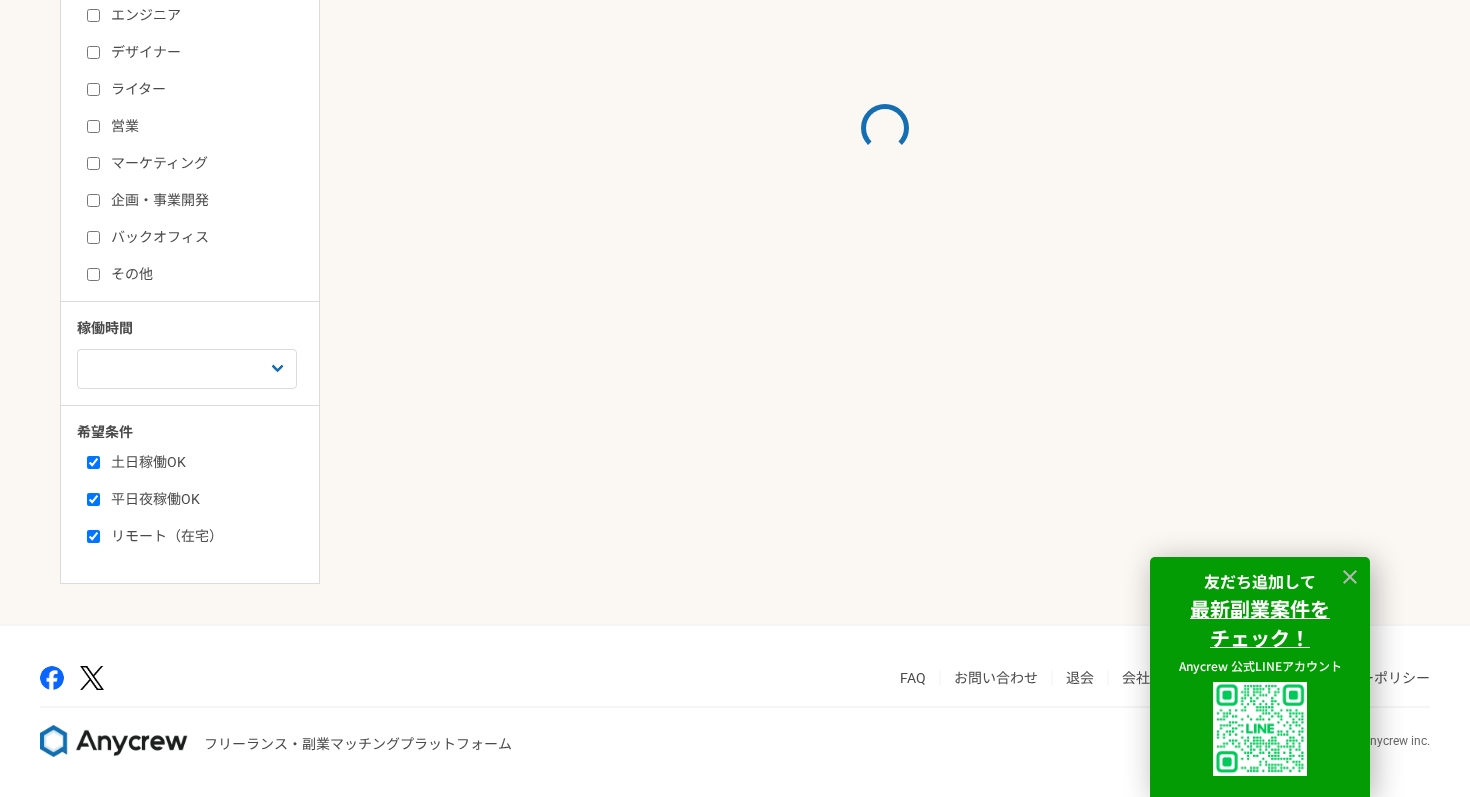 scroll, scrollTop: 652, scrollLeft: 0, axis: vertical 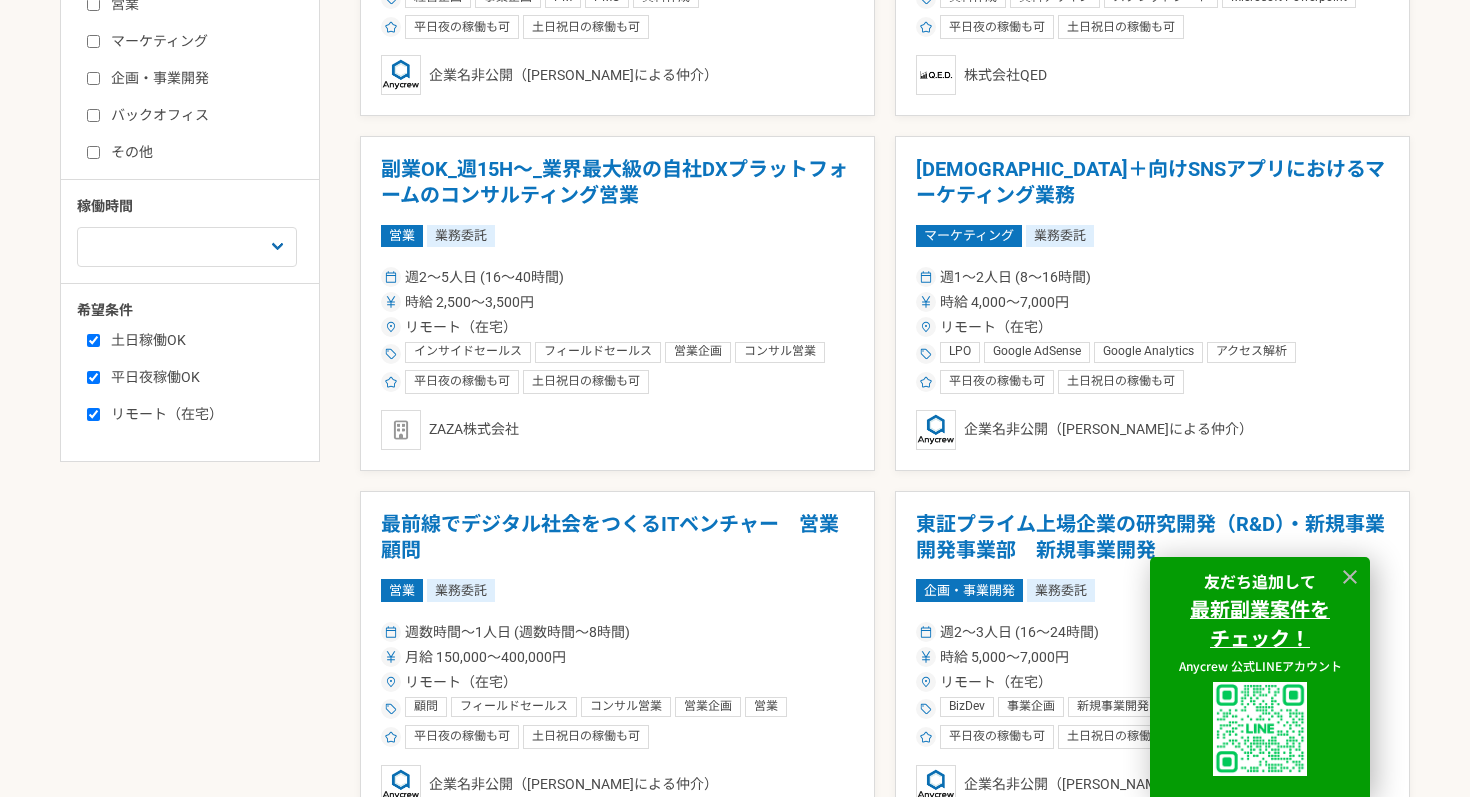 click on "土日稼働OK 平日夜稼働OK リモート（在宅）" at bounding box center [197, 374] 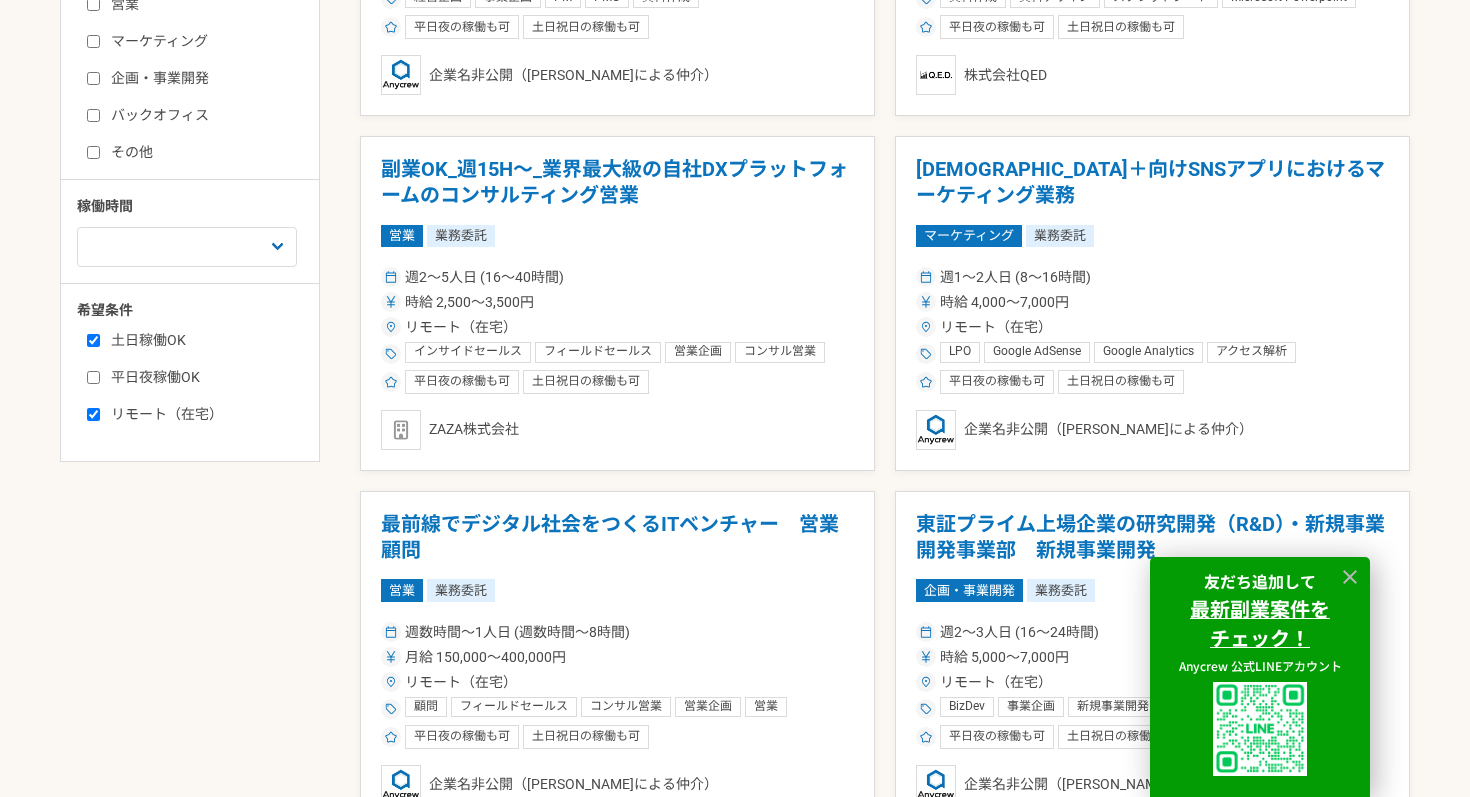 checkbox on "false" 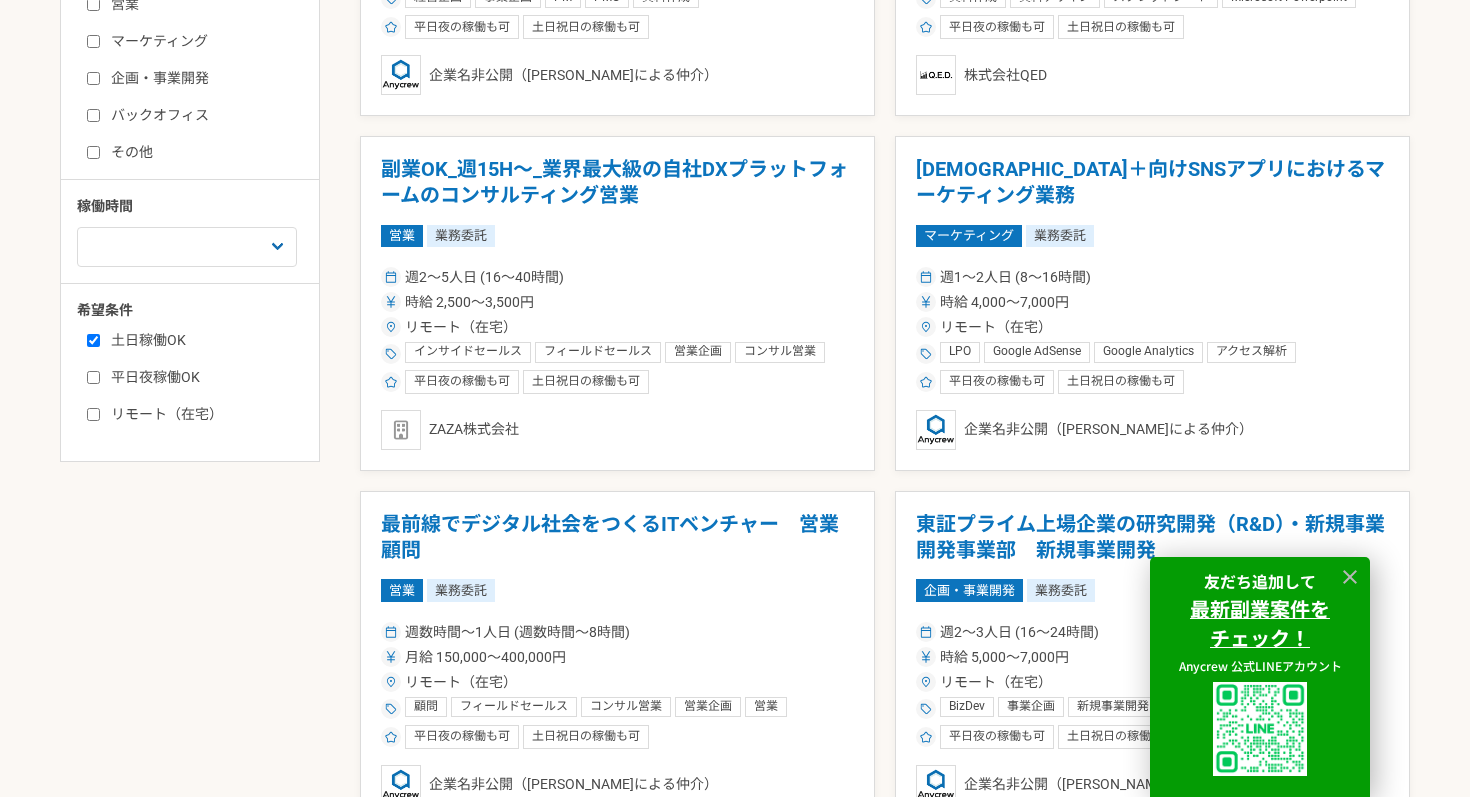 checkbox on "false" 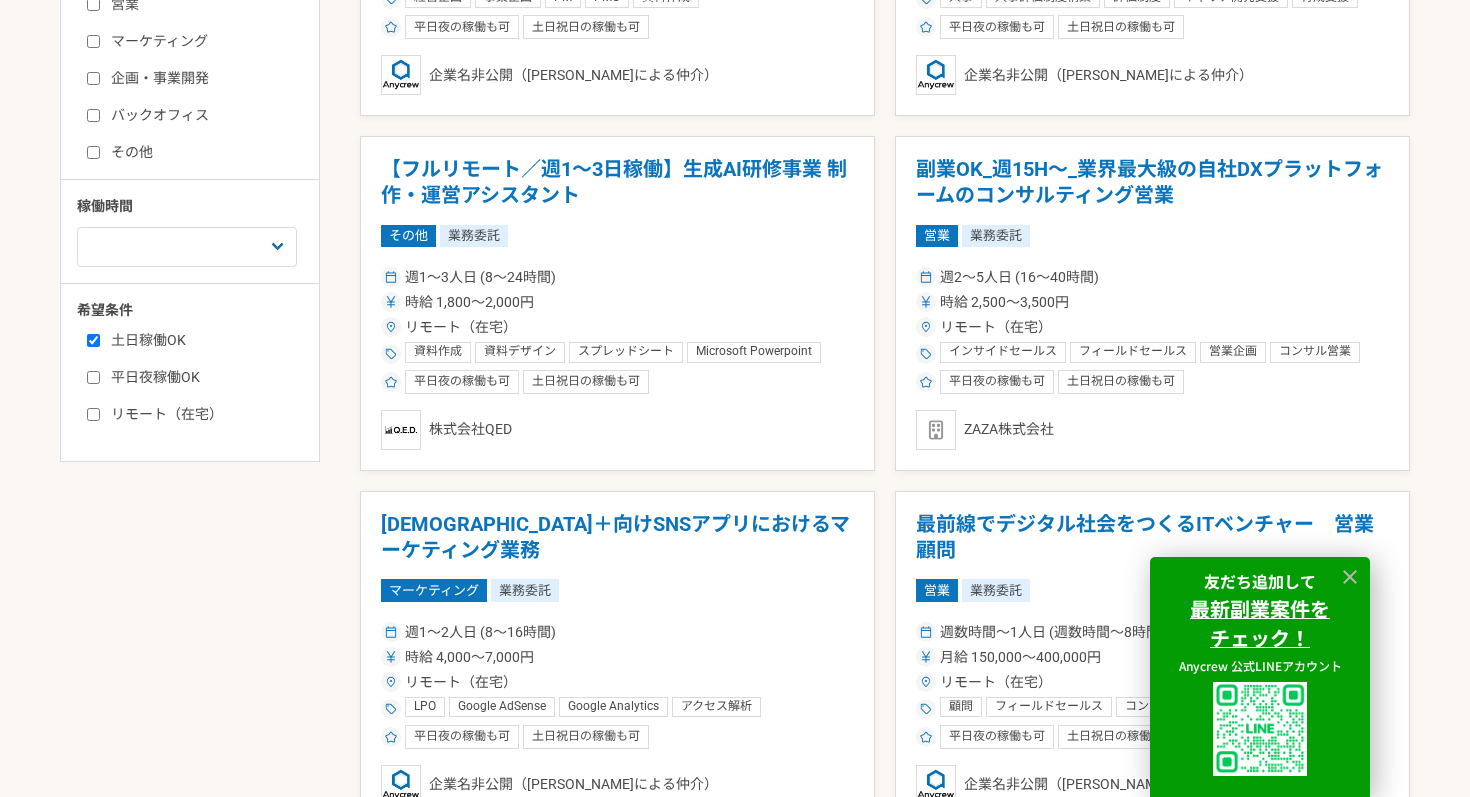 click on "土日稼働OK" at bounding box center [202, 340] 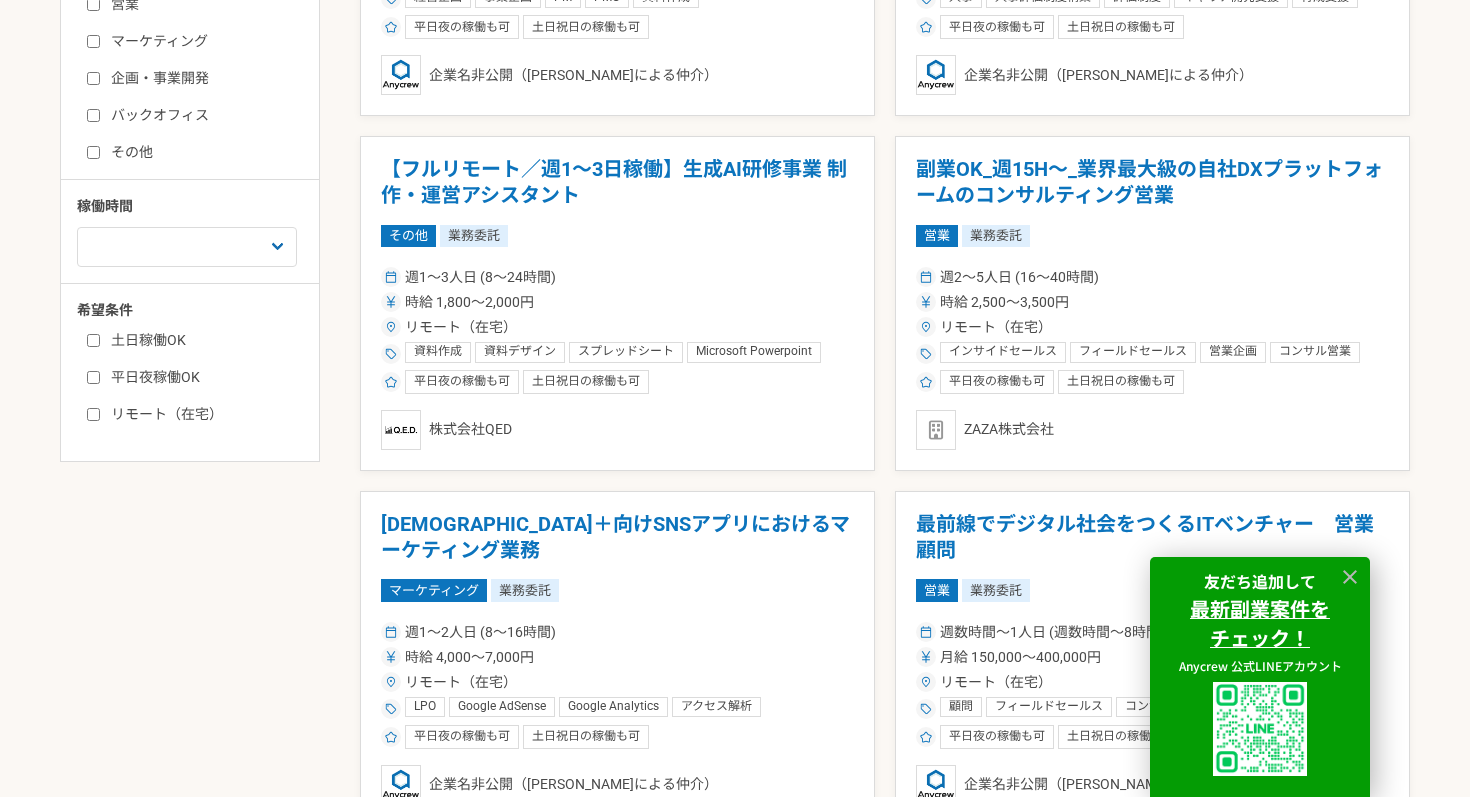 checkbox on "false" 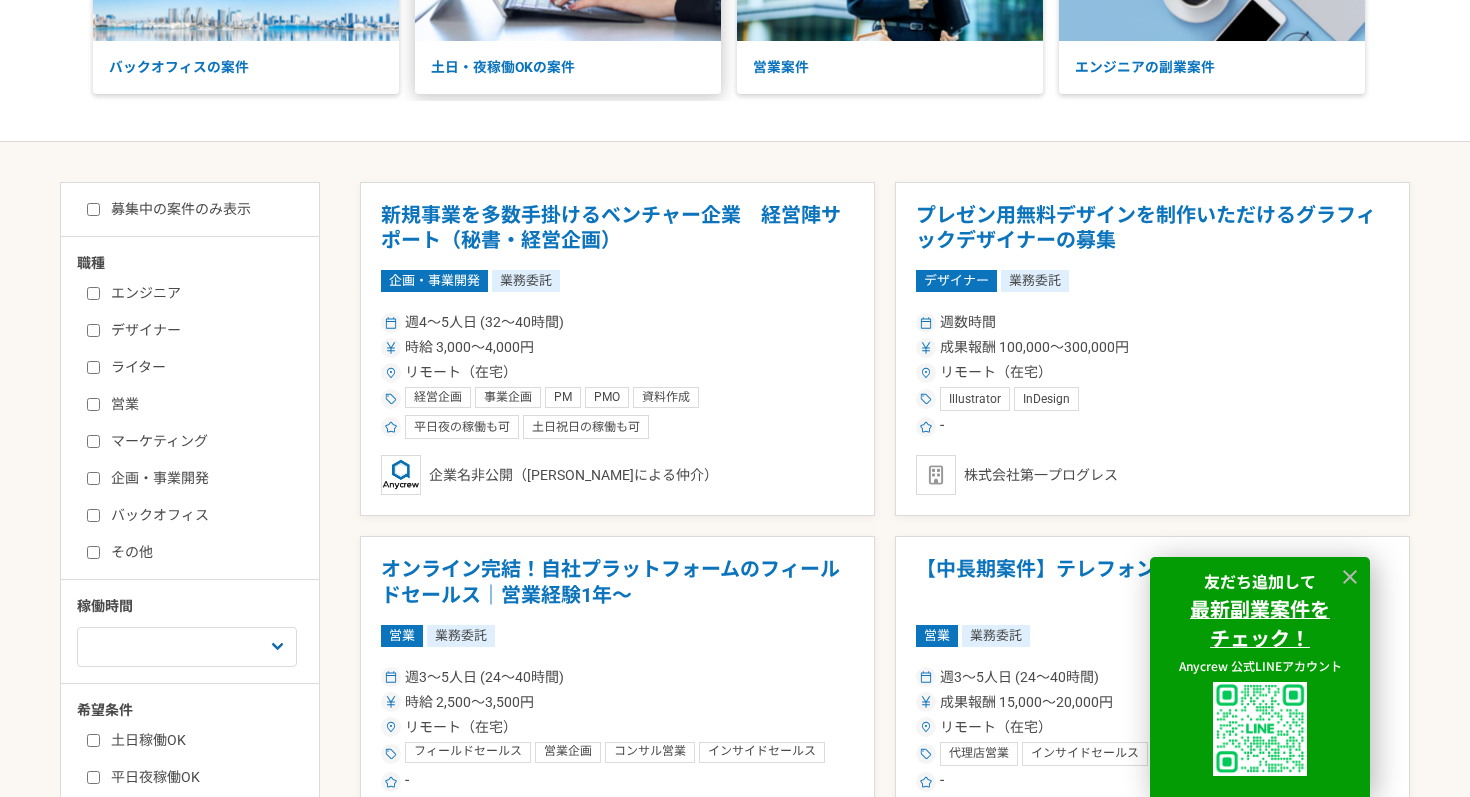 scroll, scrollTop: 0, scrollLeft: 0, axis: both 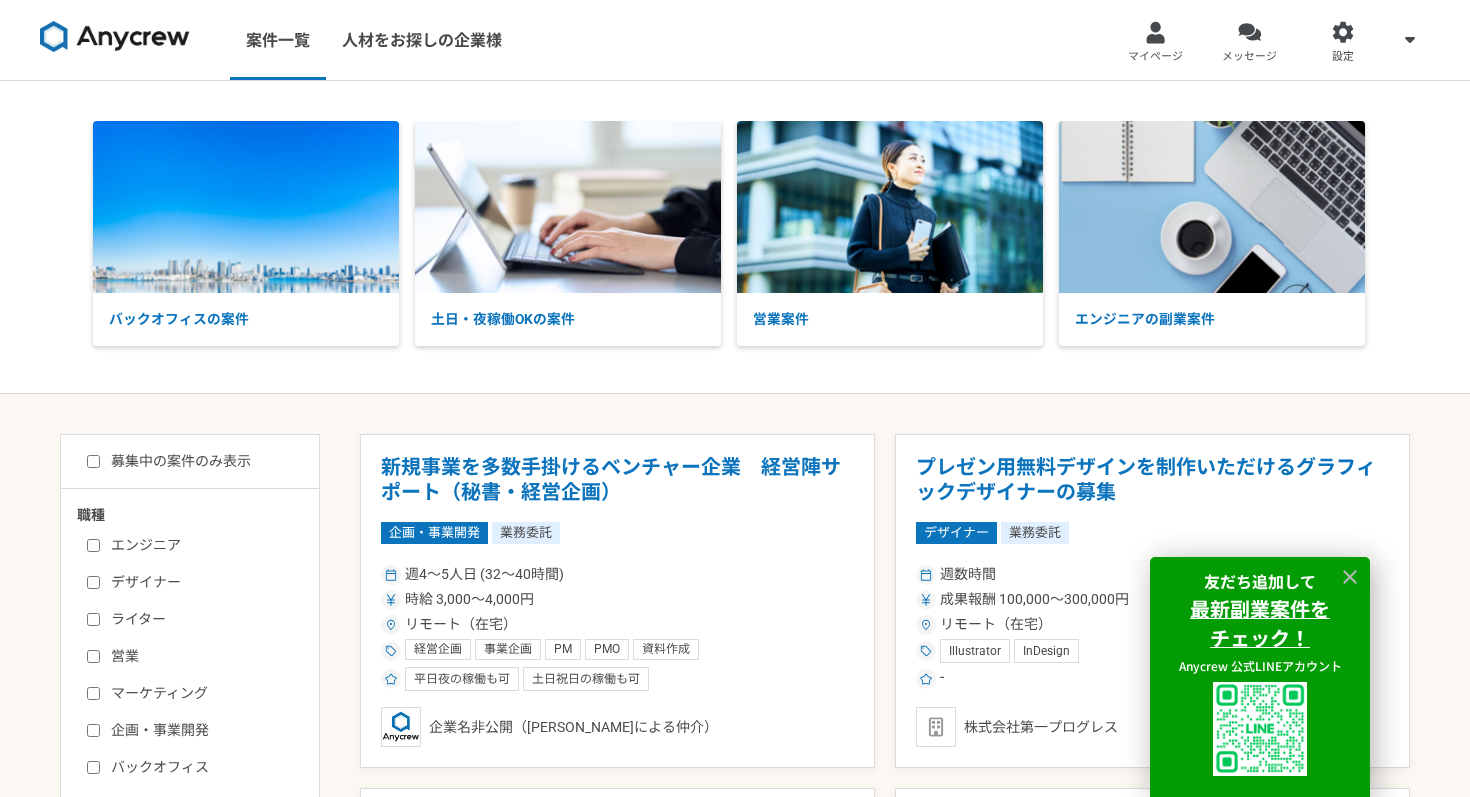 click on "募集中の案件のみ表示" at bounding box center (169, 461) 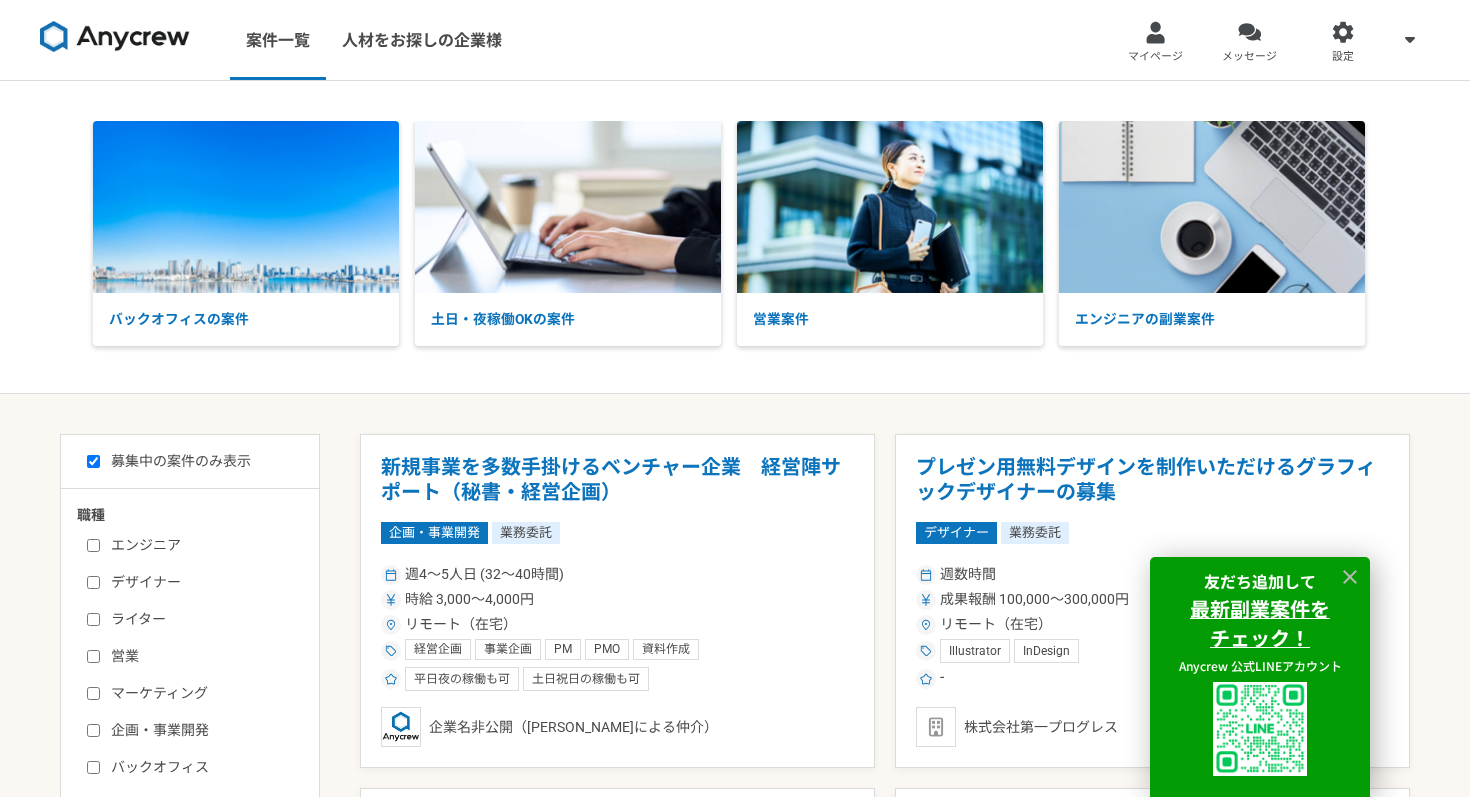 checkbox on "true" 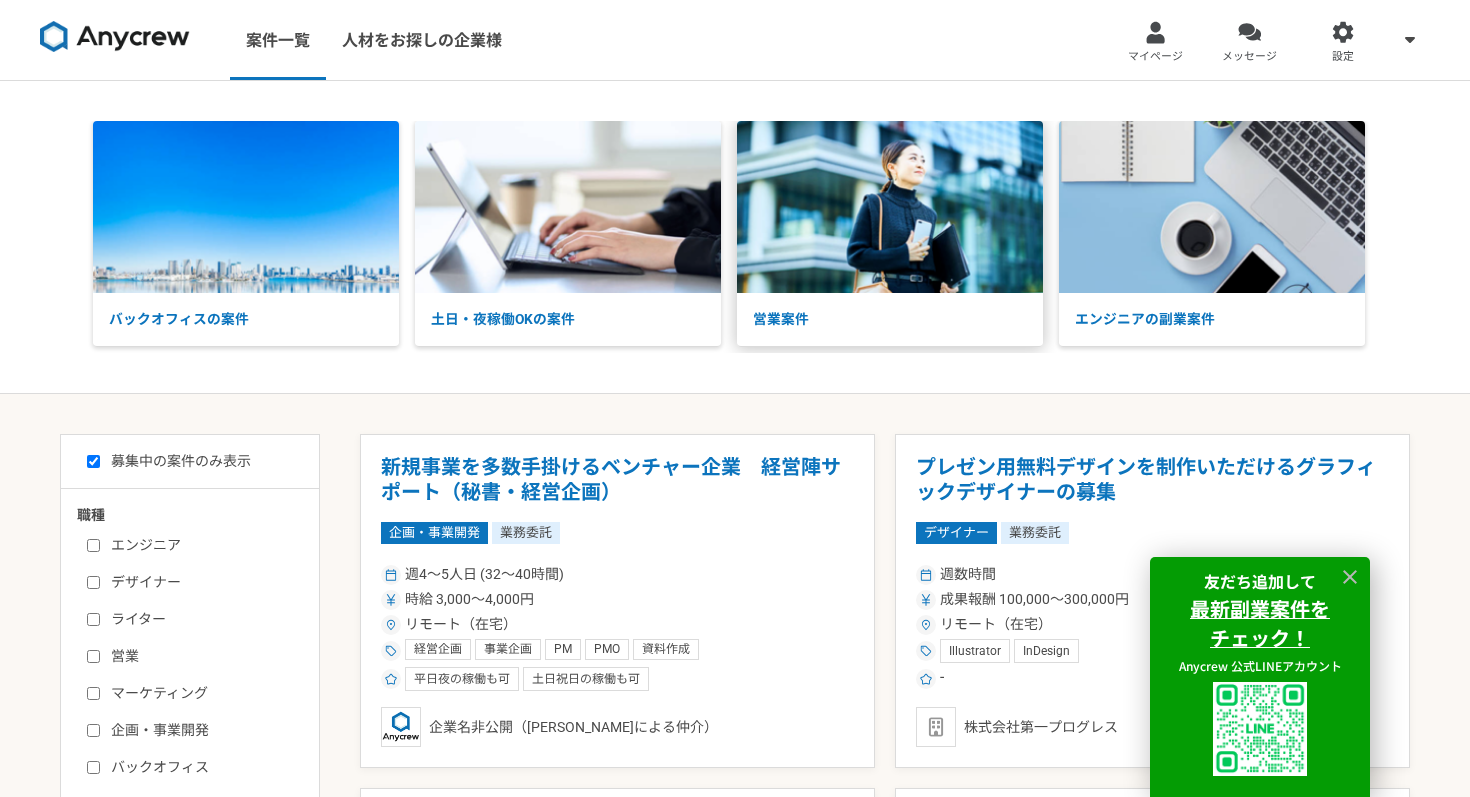 scroll, scrollTop: 17, scrollLeft: 0, axis: vertical 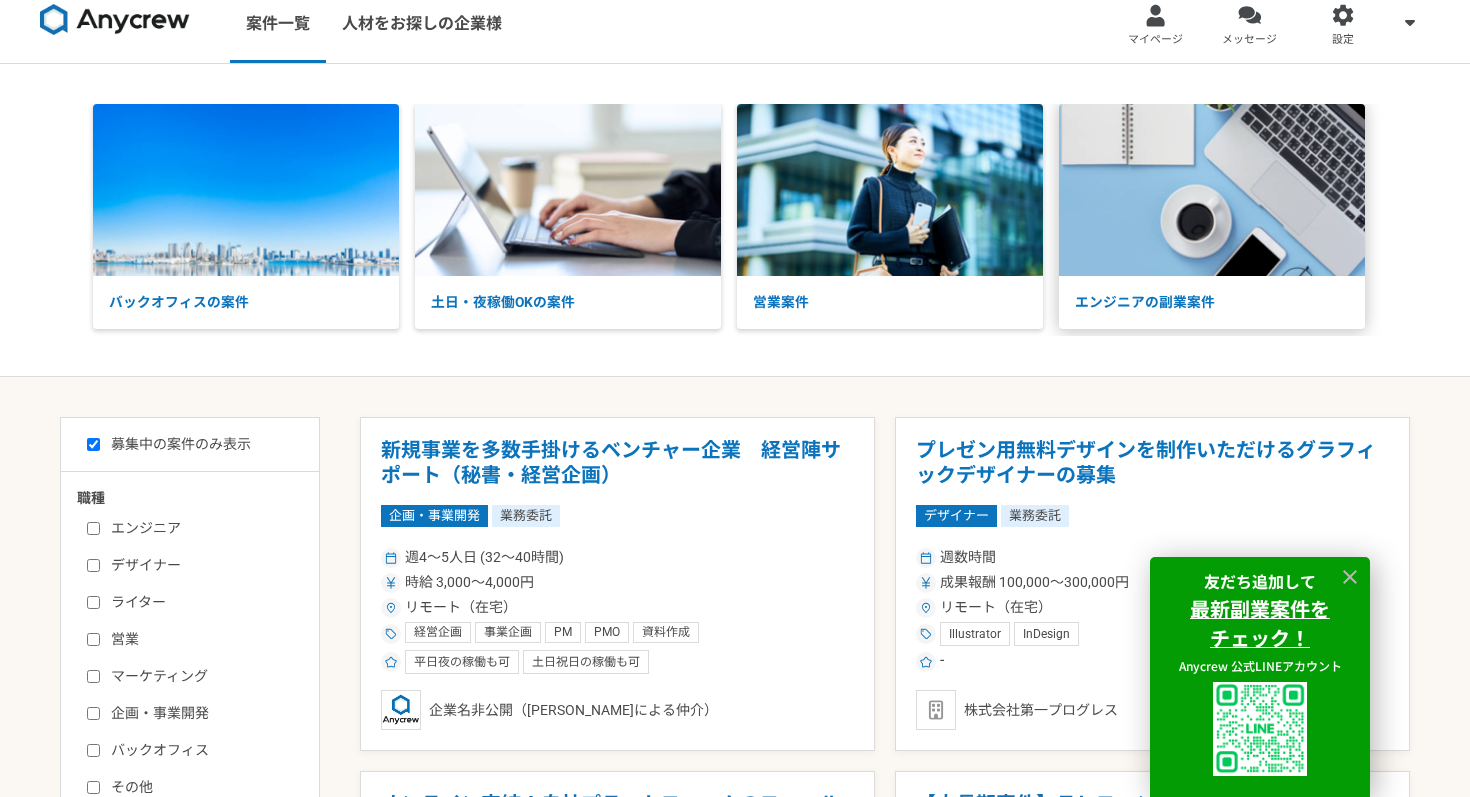 click at bounding box center (1212, 190) 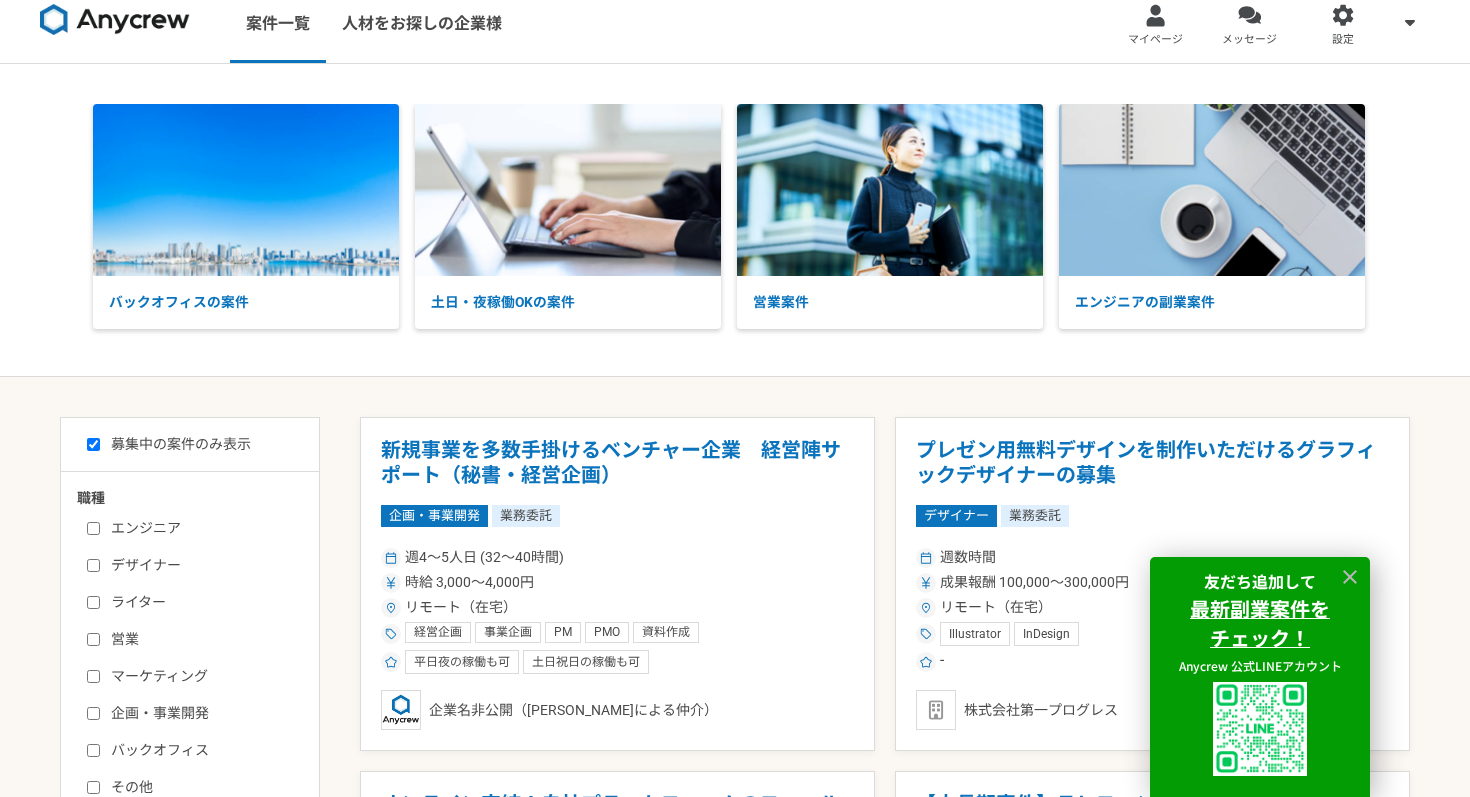 scroll, scrollTop: 0, scrollLeft: 0, axis: both 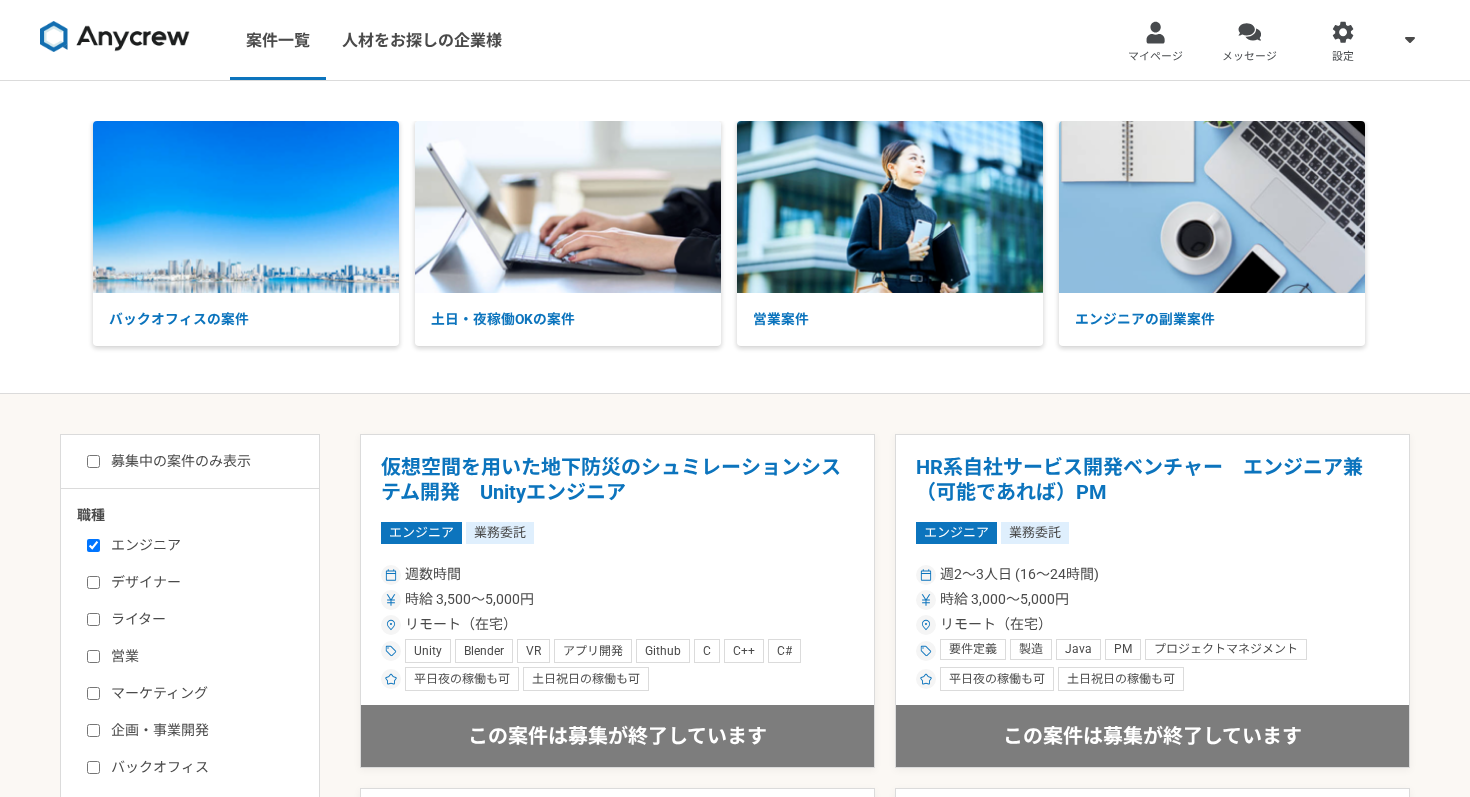 select on "3" 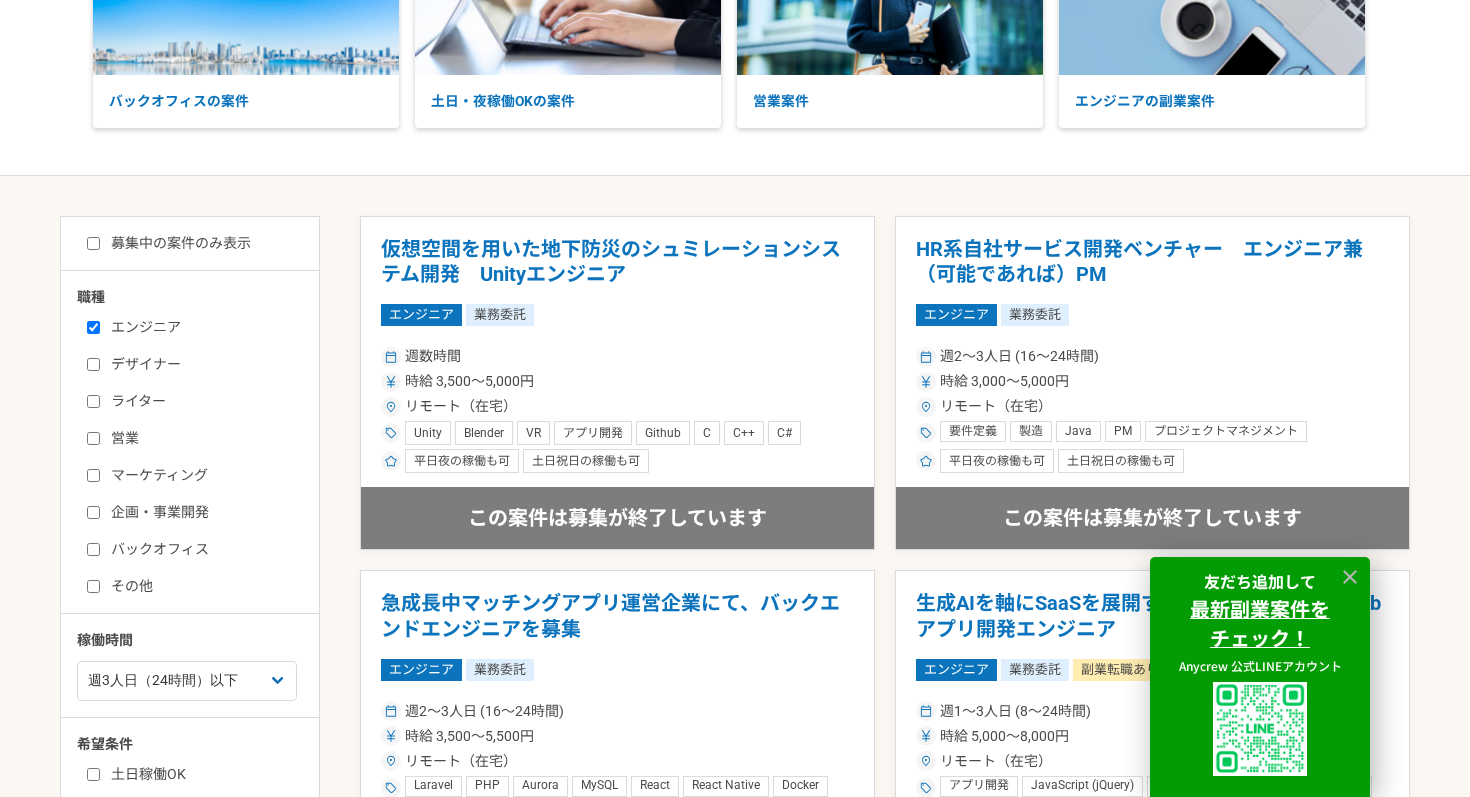 scroll, scrollTop: 203, scrollLeft: 0, axis: vertical 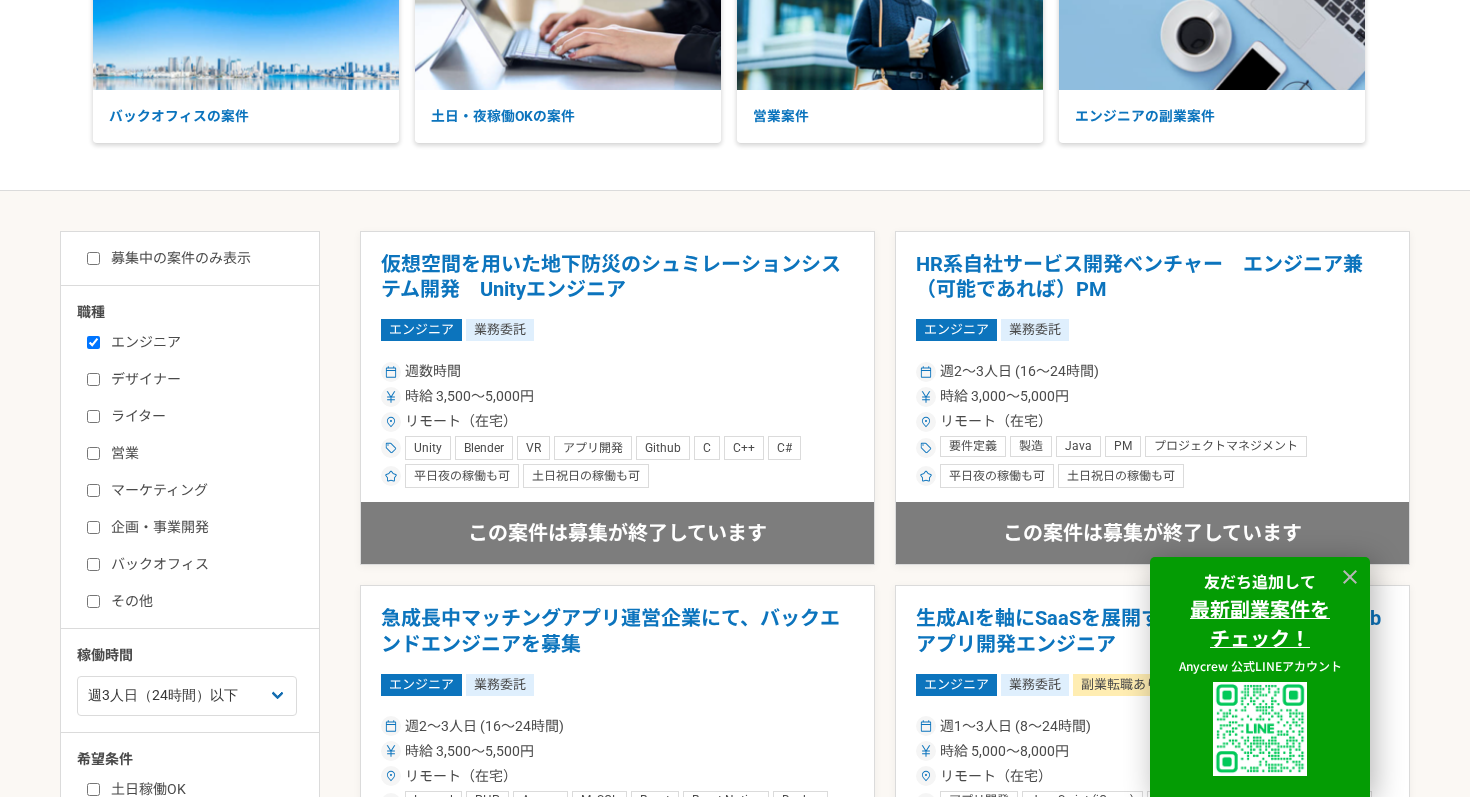 click on "募集中の案件のみ表示" at bounding box center (169, 258) 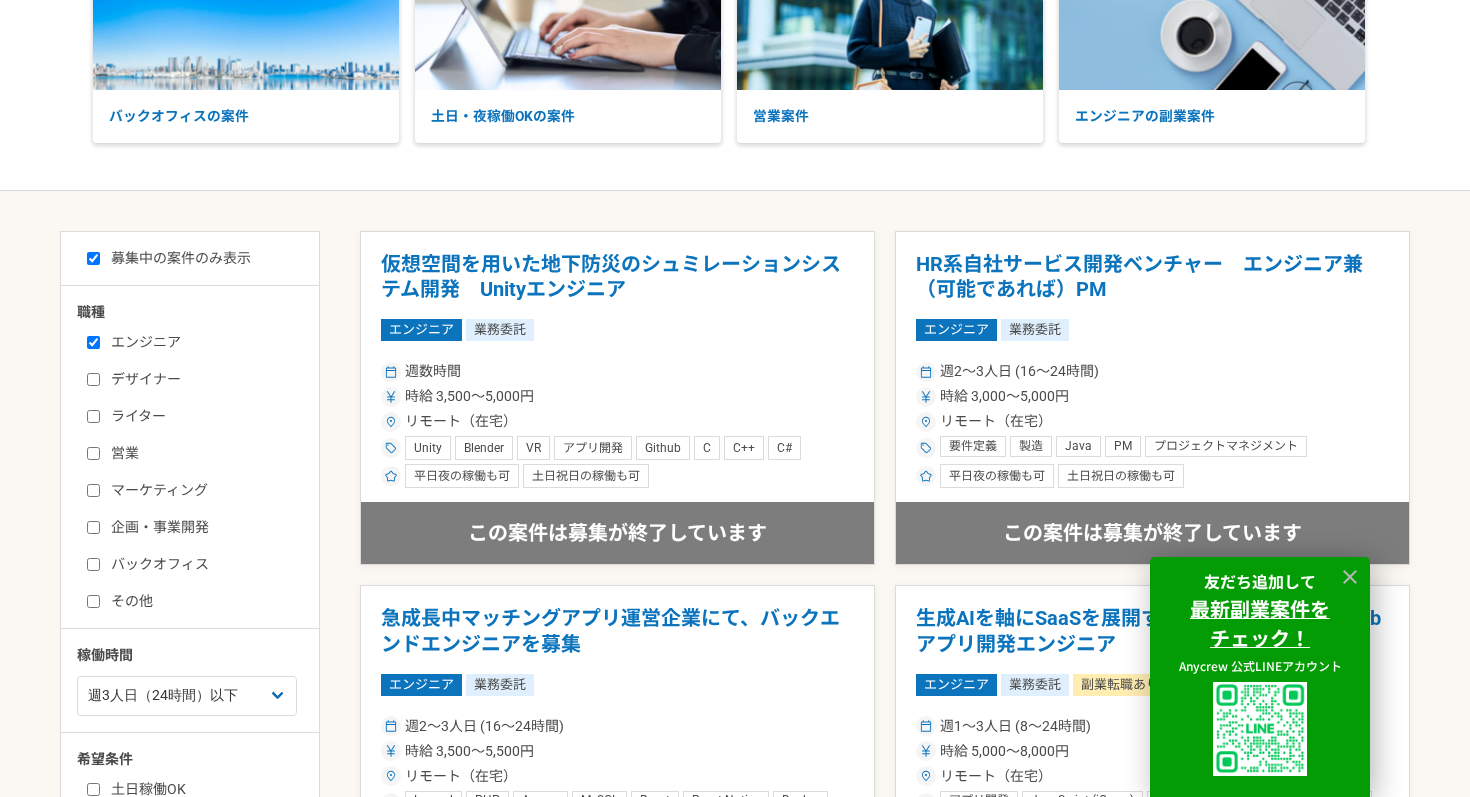 checkbox on "true" 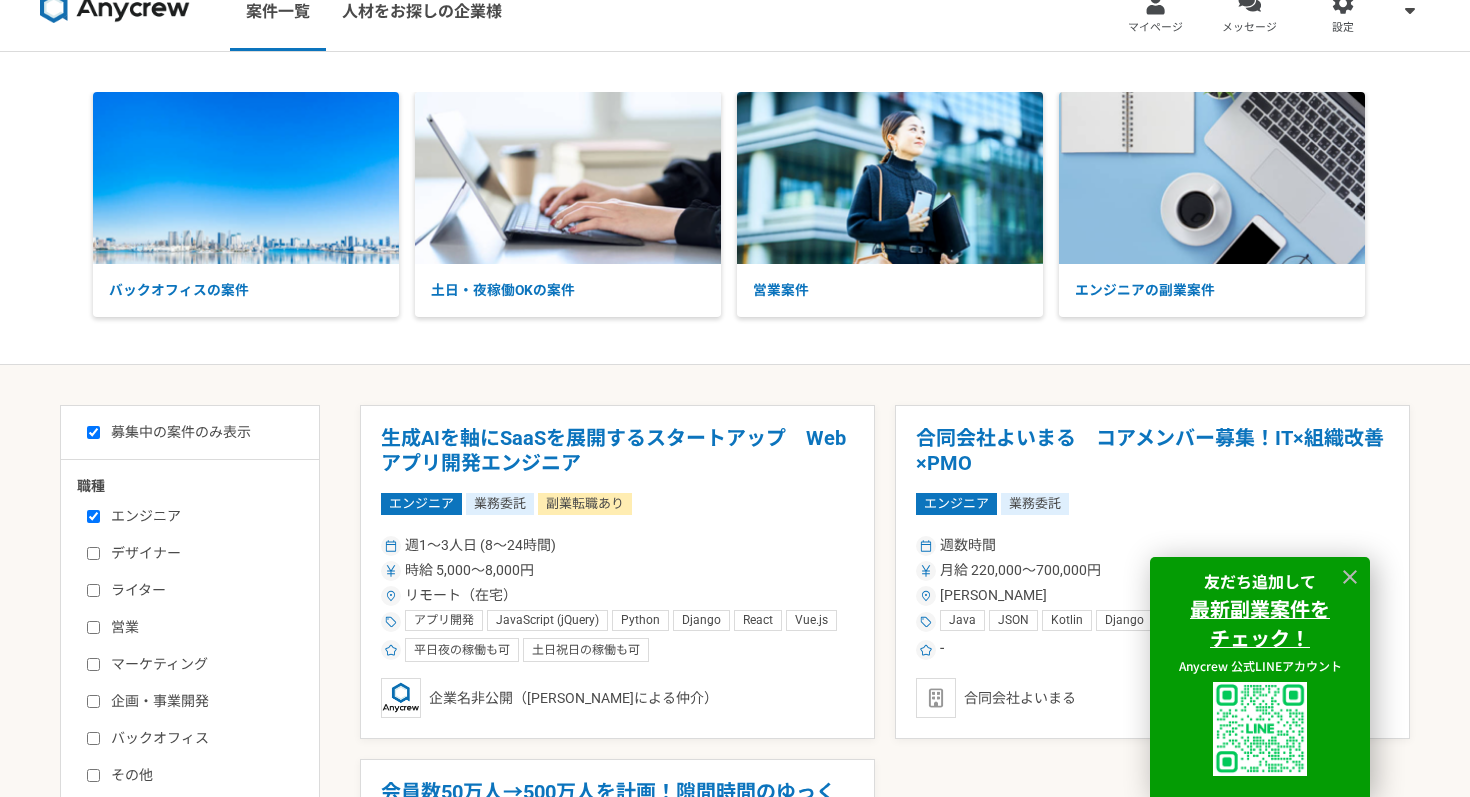scroll, scrollTop: 18, scrollLeft: 0, axis: vertical 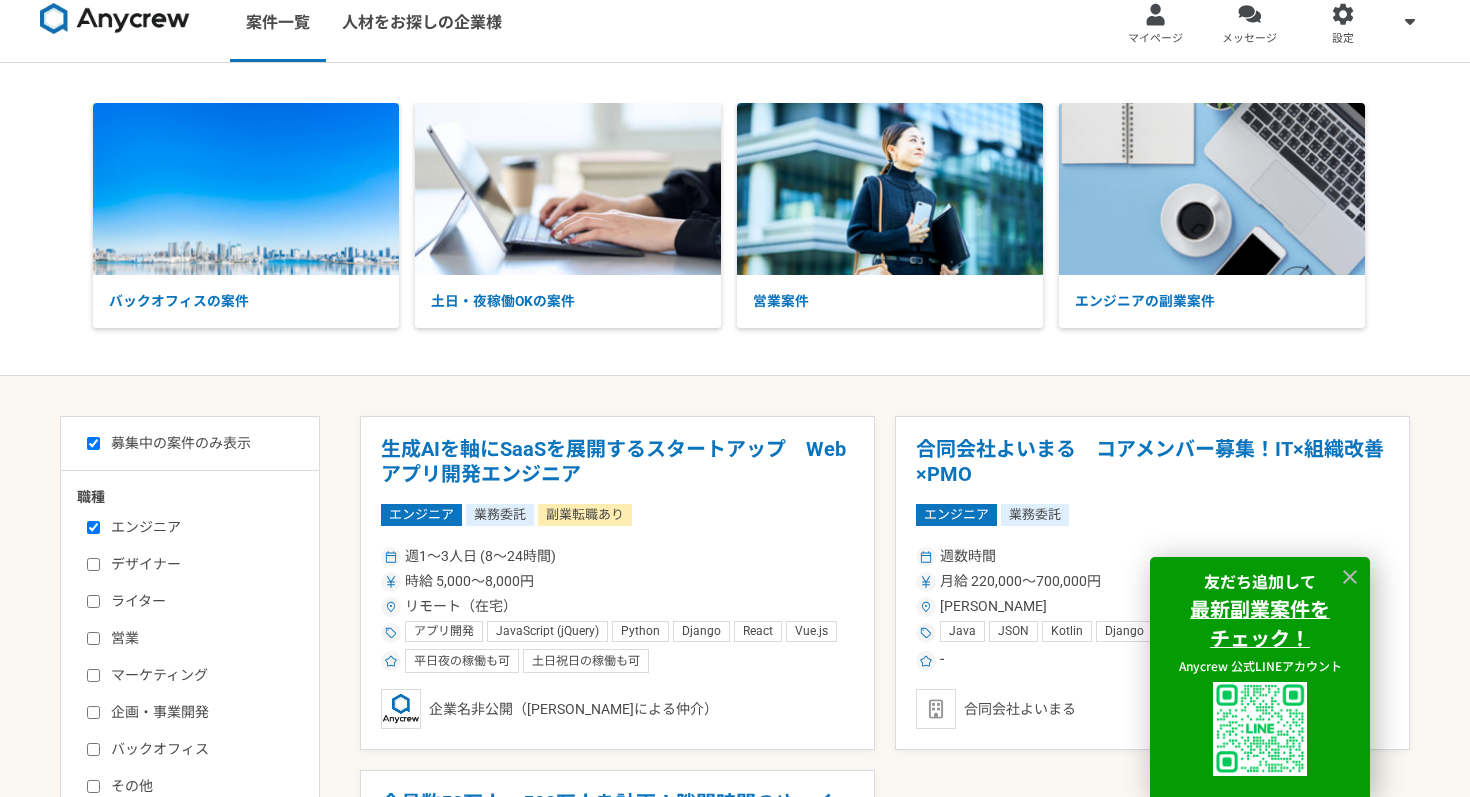 click on "職種 エンジニア デザイナー ライター 営業 マーケティング 企画・事業開発 バックオフィス その他 稼働時間 週1人日（8時間）以下 週2人日（16時間）以下 週3人日（24時間）以下 週4人日（32時間）以下 週5人日（40時間）以下 希望条件 土日稼働OK 平日夜稼働OK リモート（在宅）" at bounding box center (190, 773) 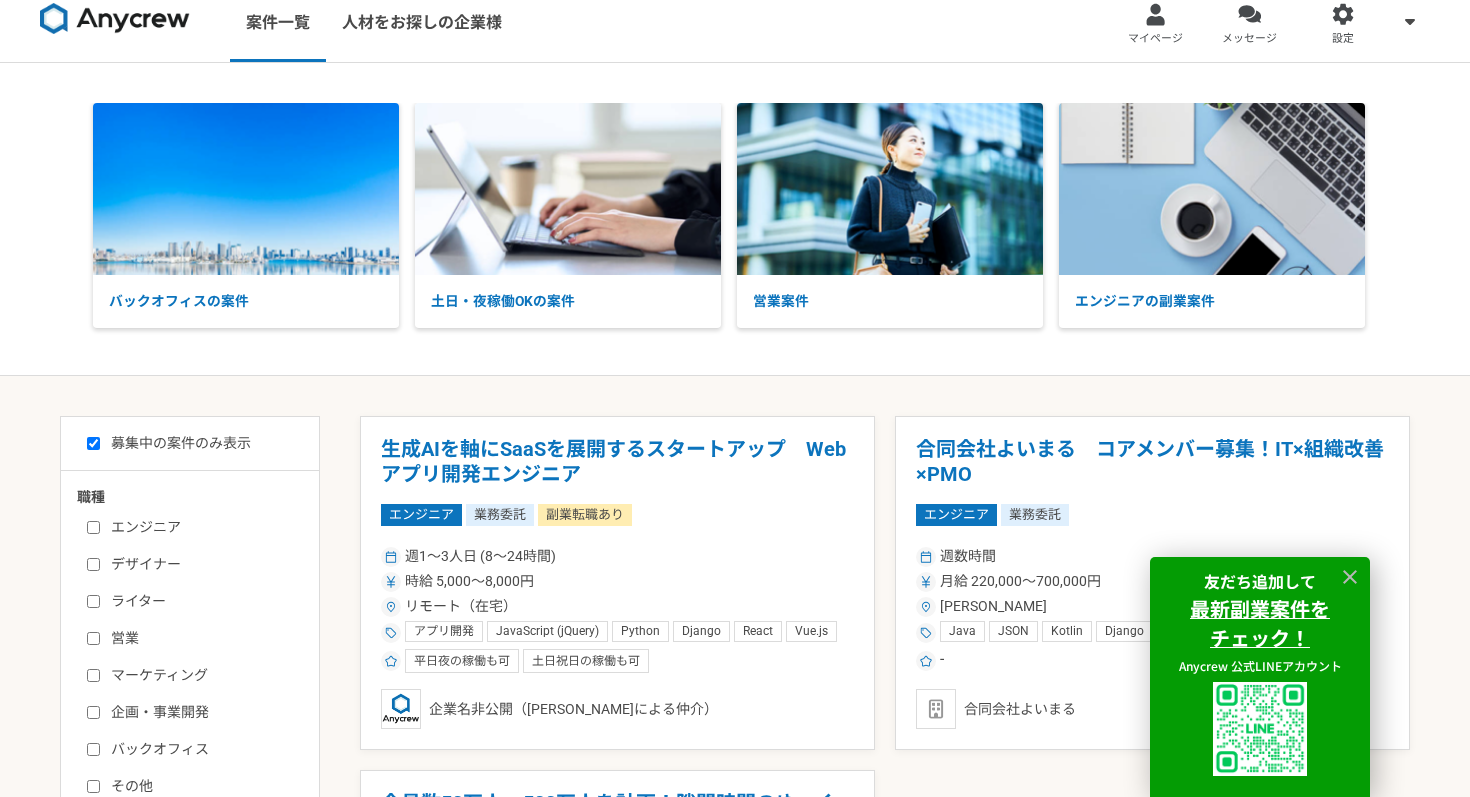 checkbox on "false" 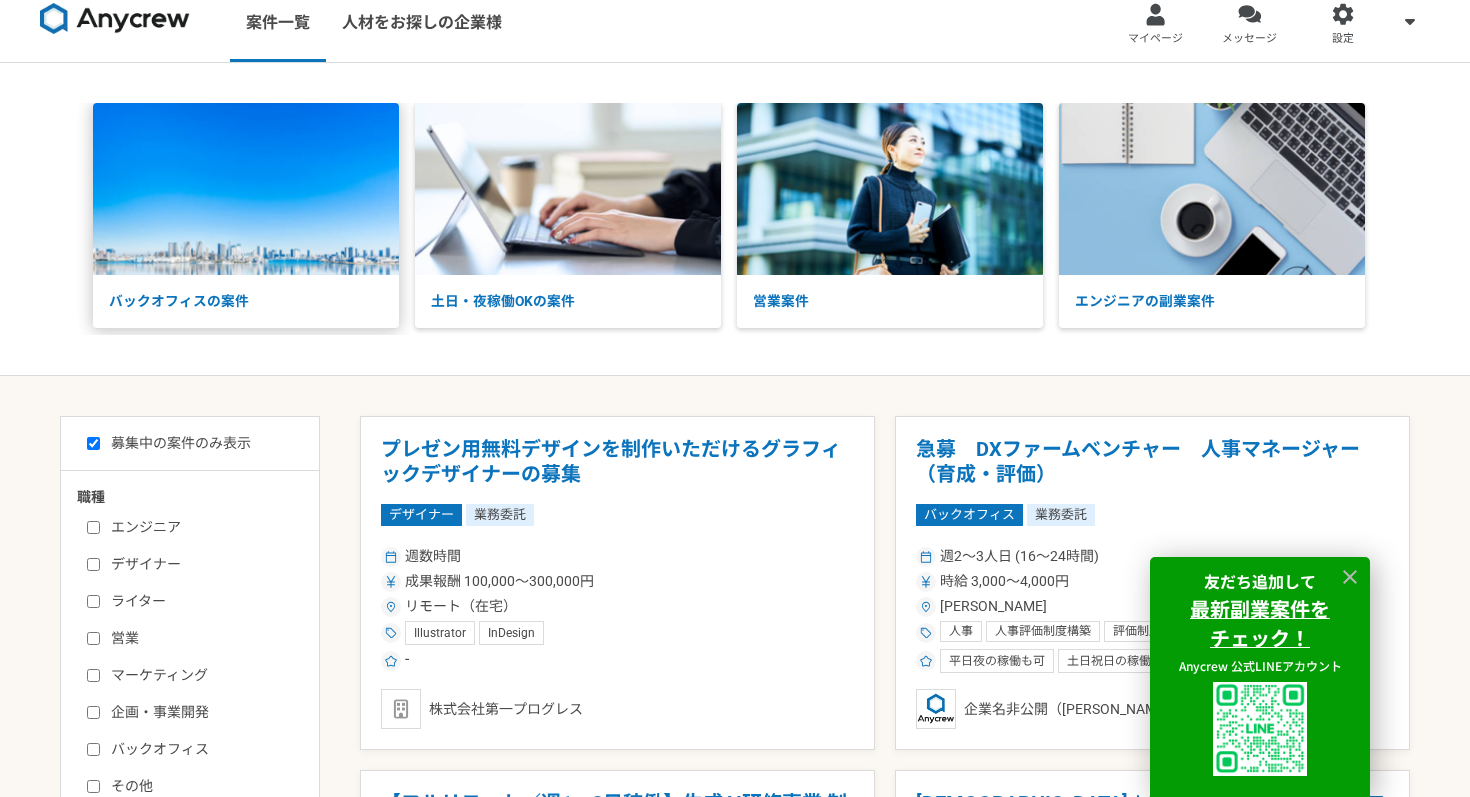 click at bounding box center (246, 189) 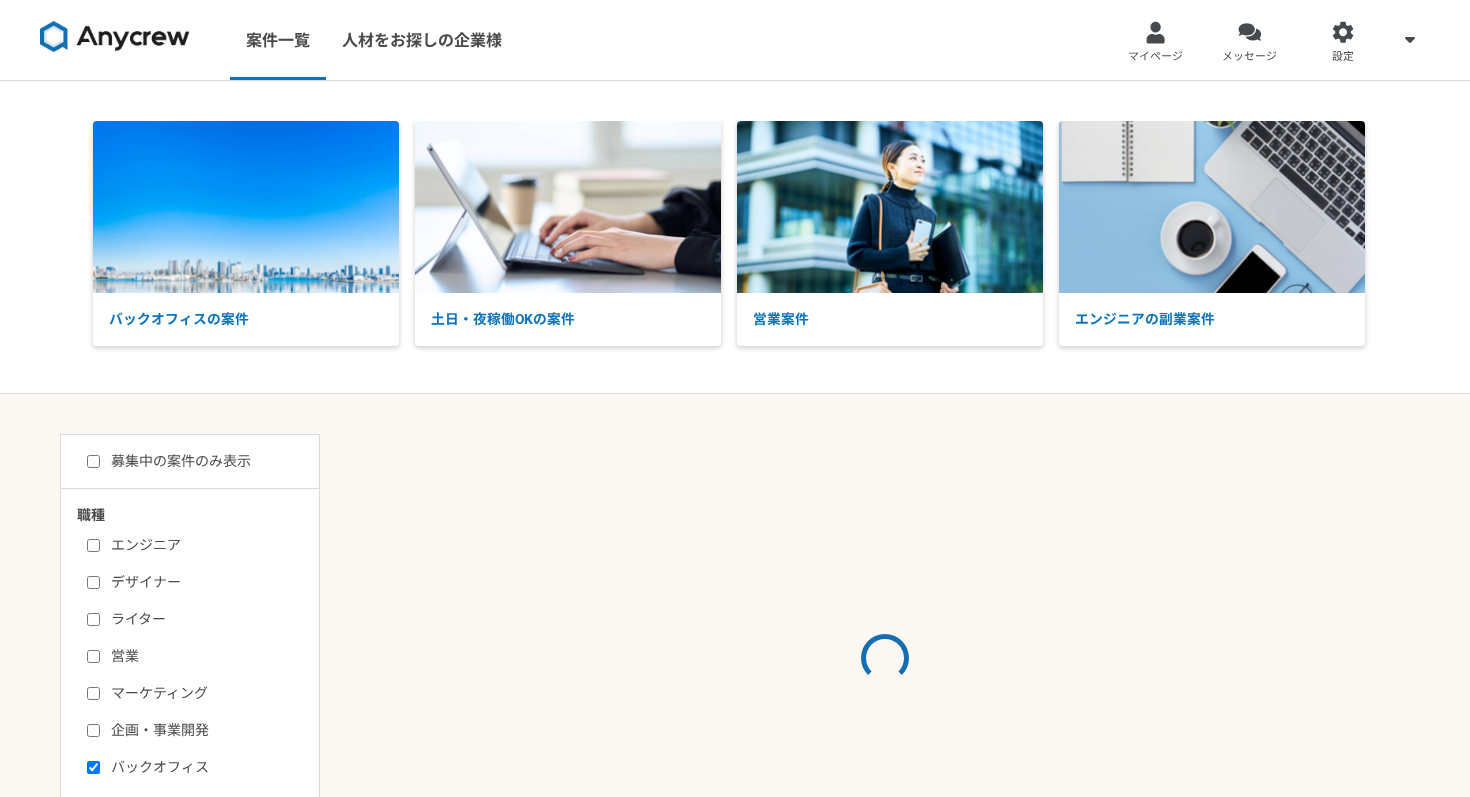 scroll, scrollTop: 0, scrollLeft: 0, axis: both 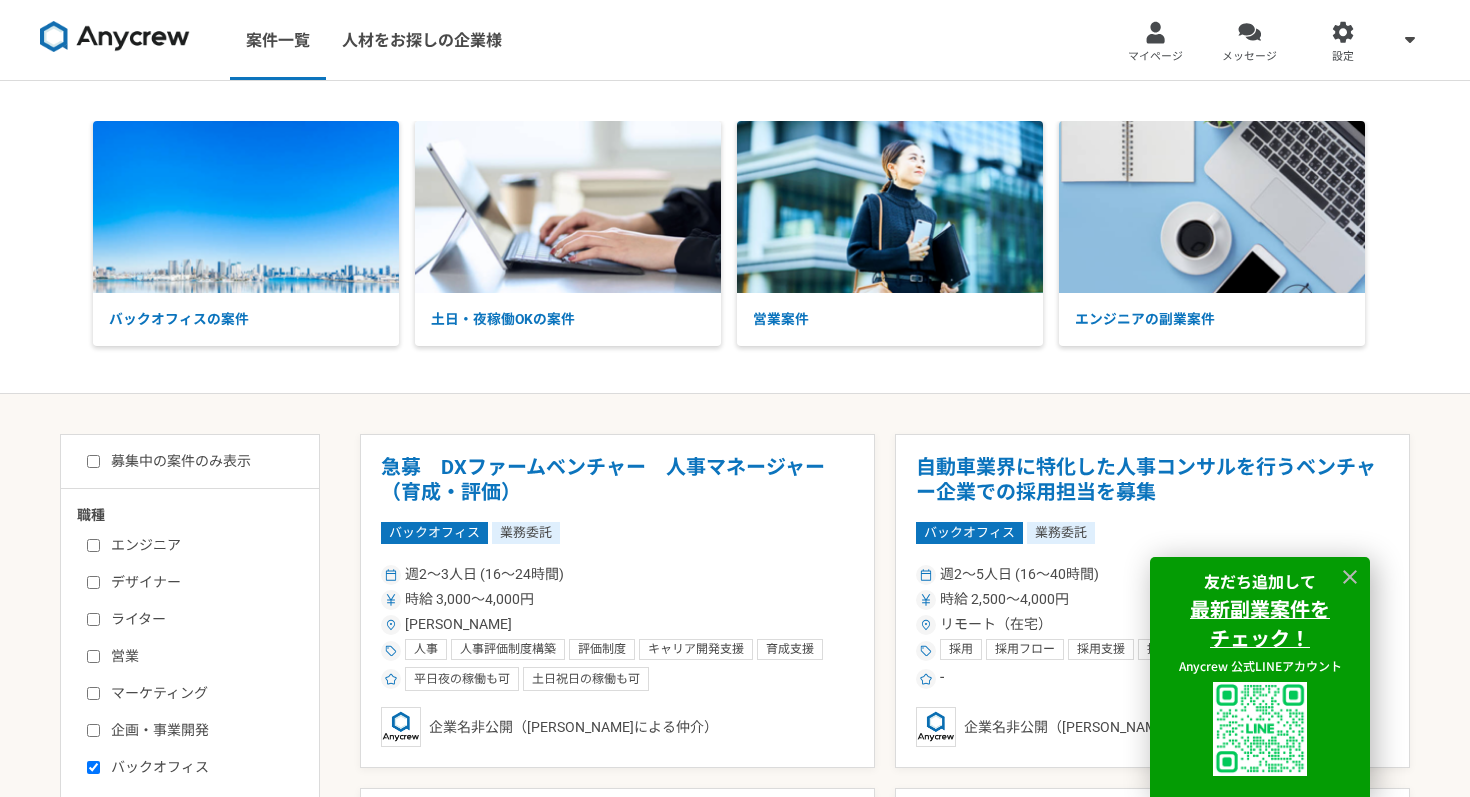 click on "募集中の案件のみ表示" at bounding box center (169, 461) 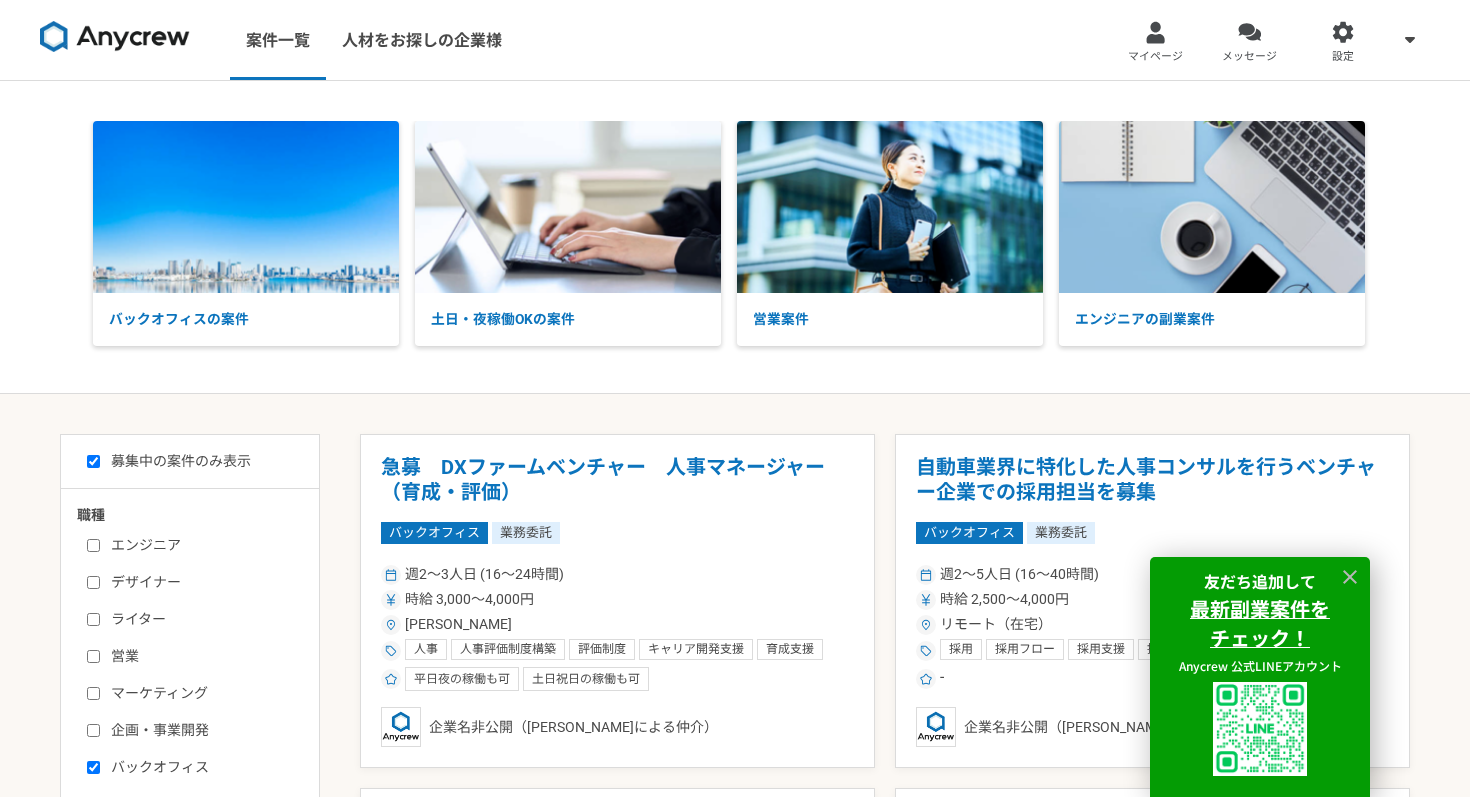 checkbox on "true" 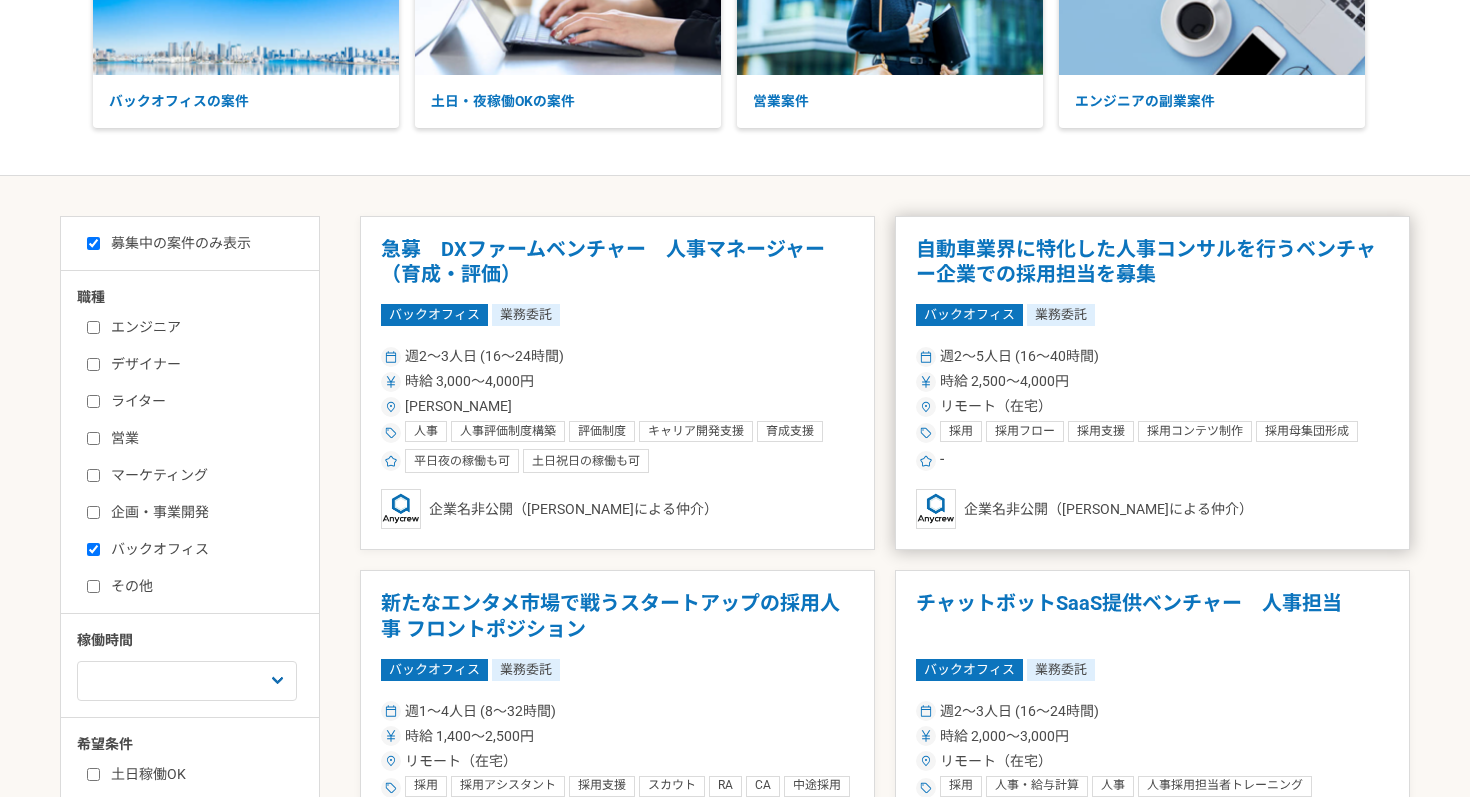 scroll, scrollTop: 0, scrollLeft: 0, axis: both 